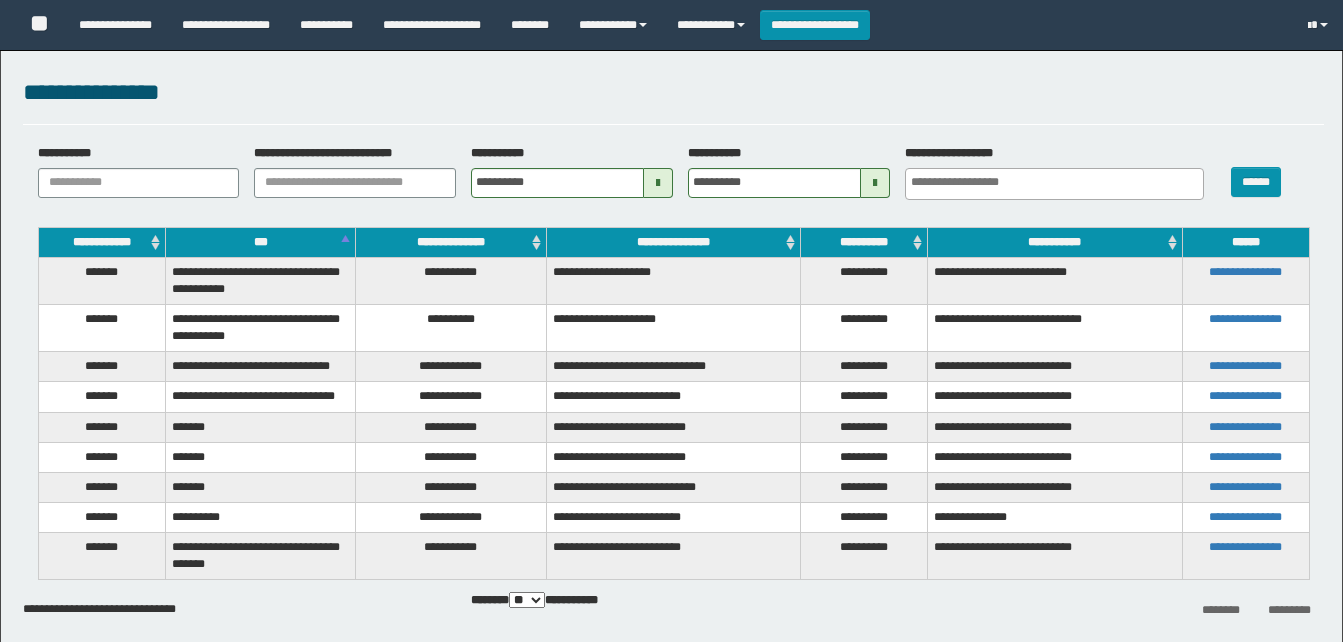 select 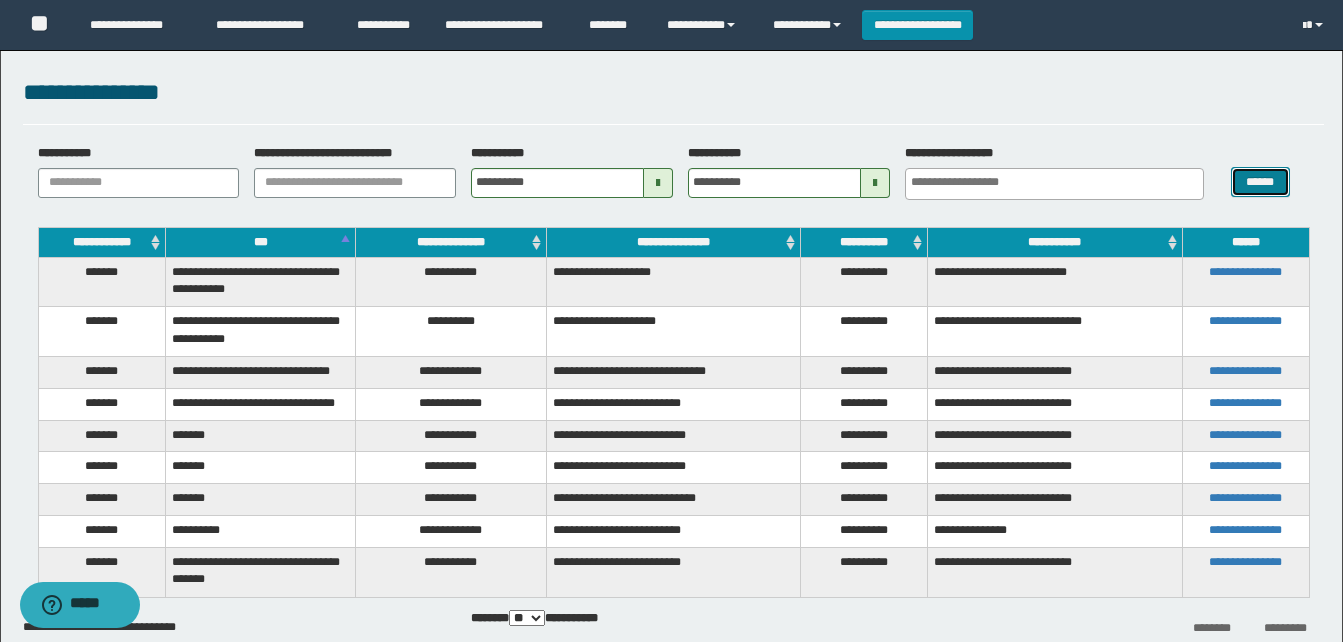 scroll, scrollTop: 0, scrollLeft: 0, axis: both 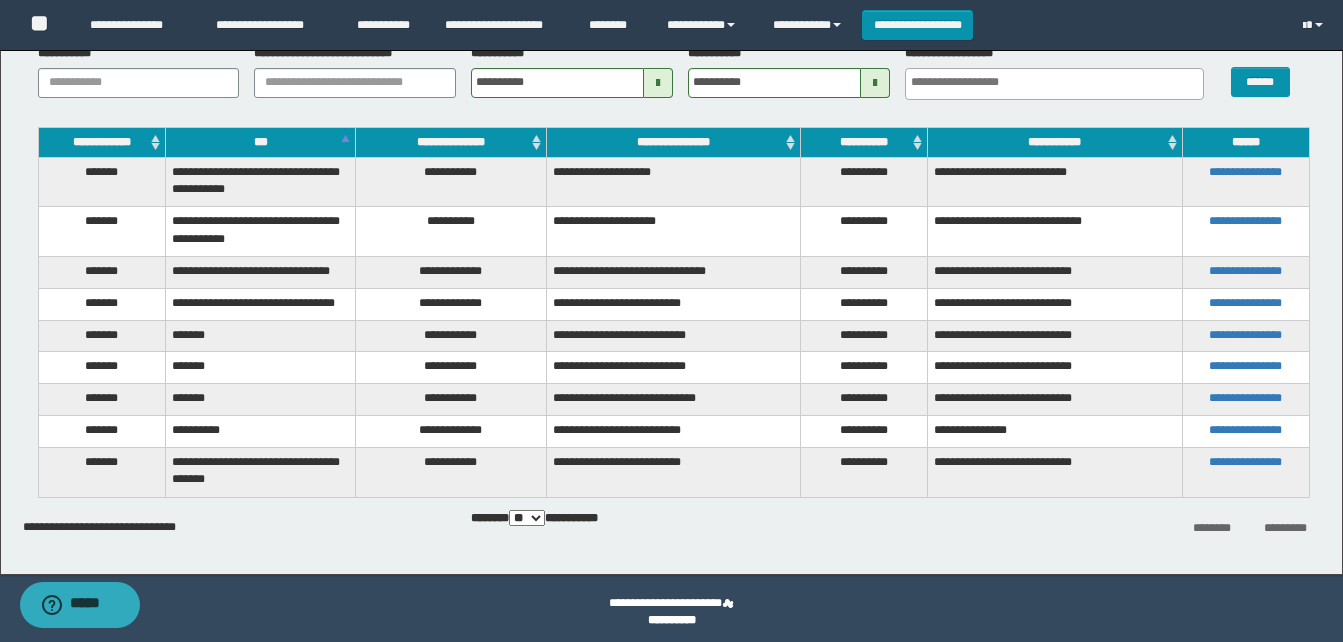 click at bounding box center (658, 83) 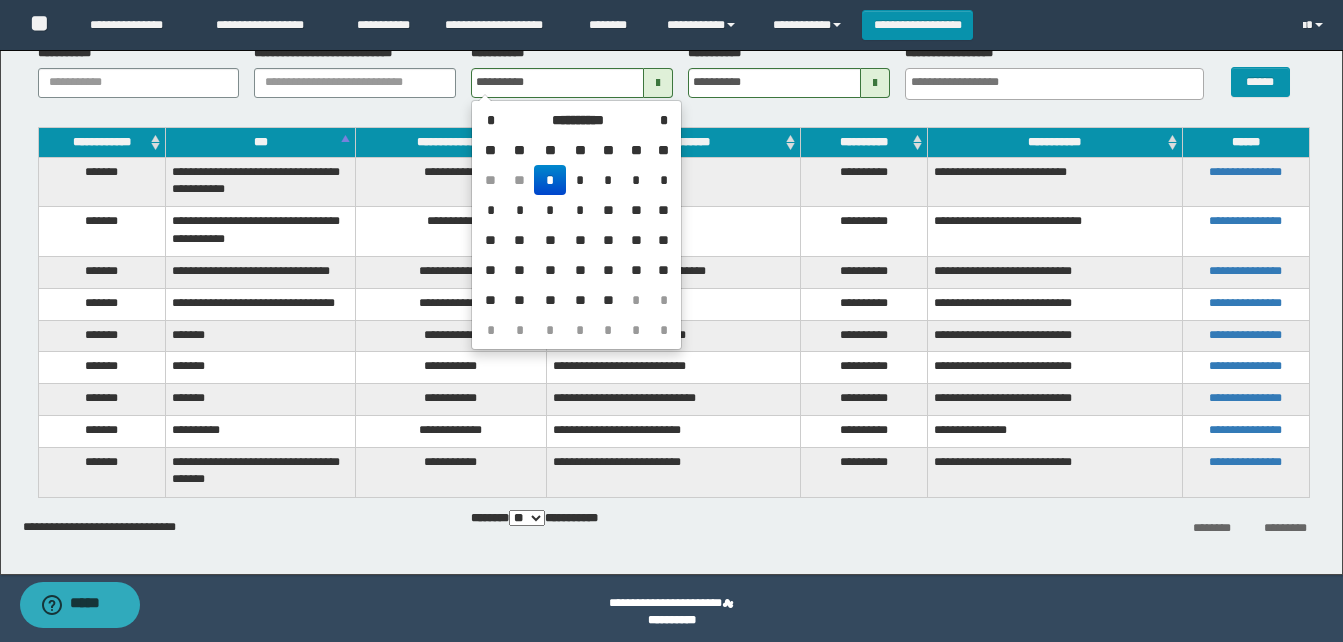 click at bounding box center (875, 83) 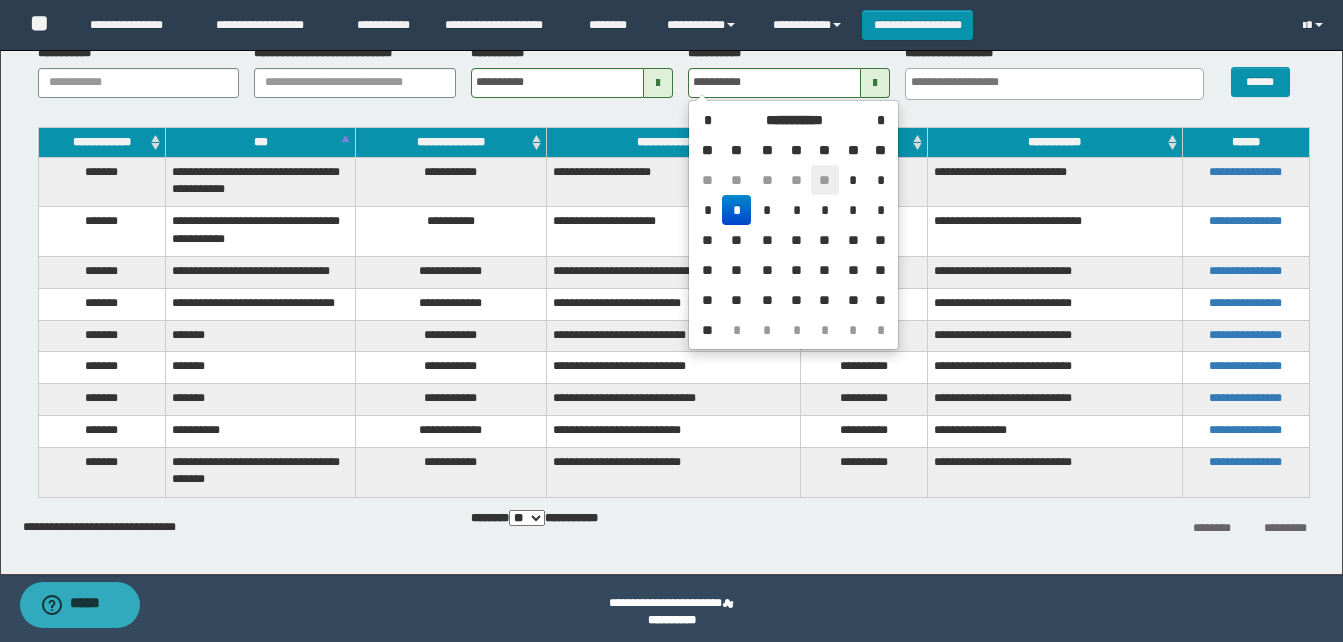 click on "**" at bounding box center (825, 180) 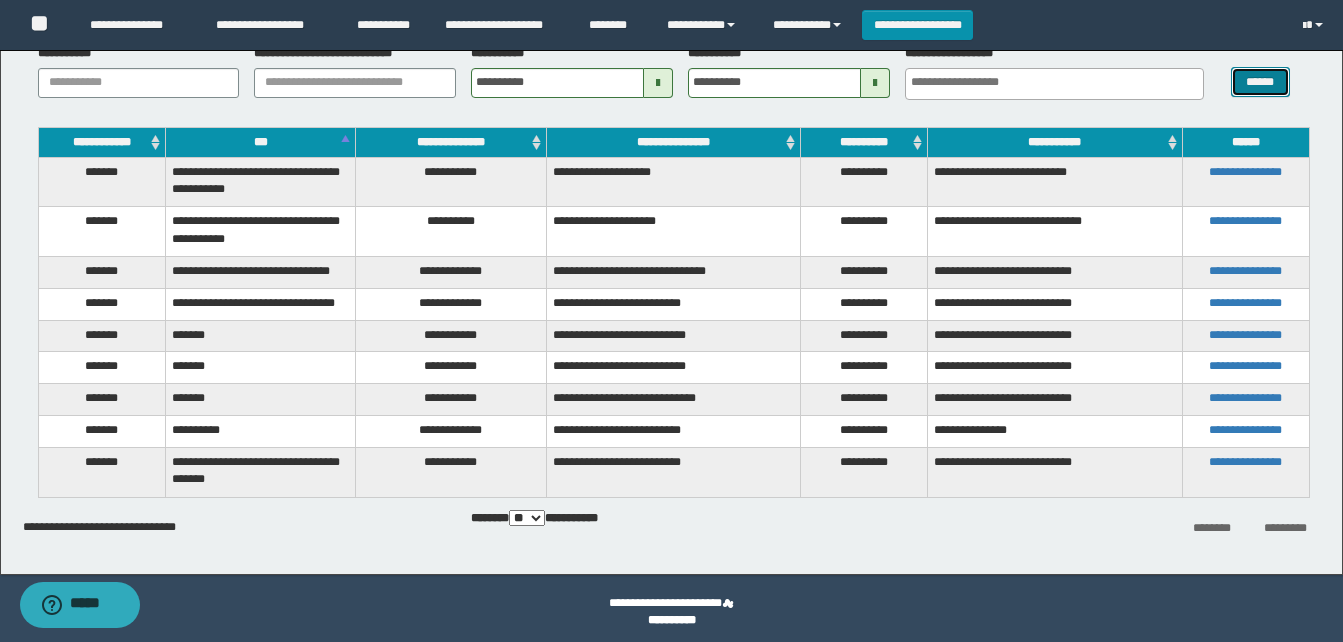 click on "******" at bounding box center [1260, 82] 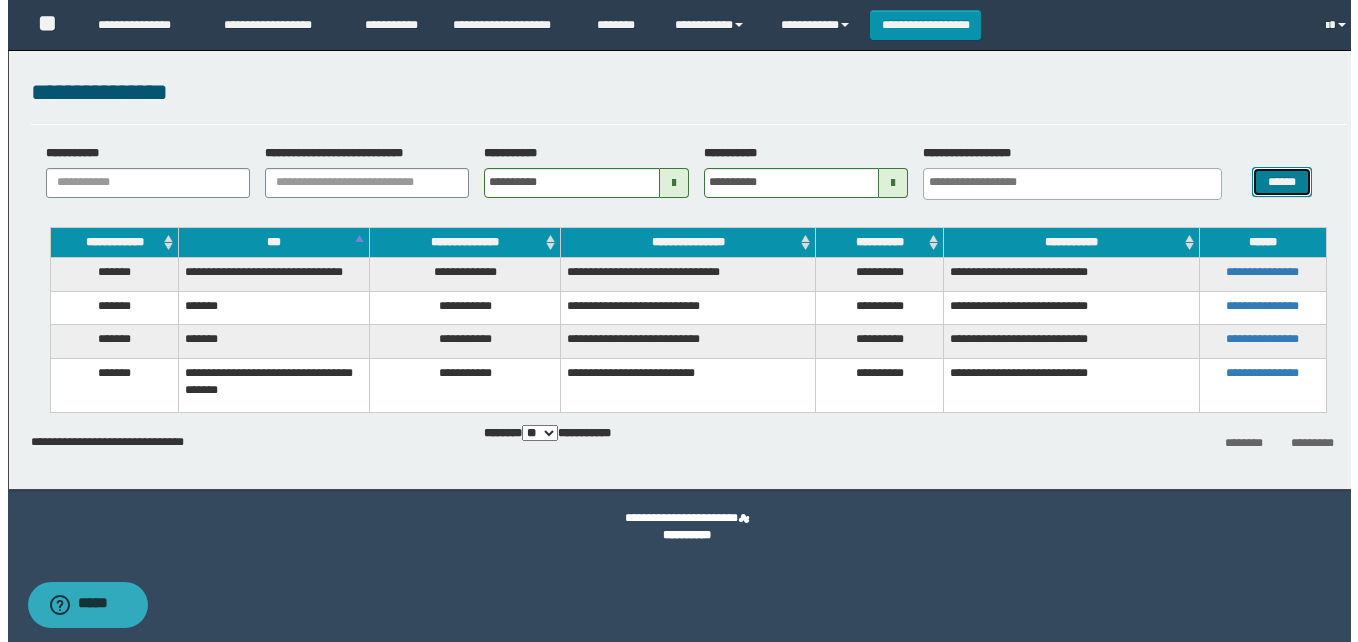 scroll, scrollTop: 0, scrollLeft: 0, axis: both 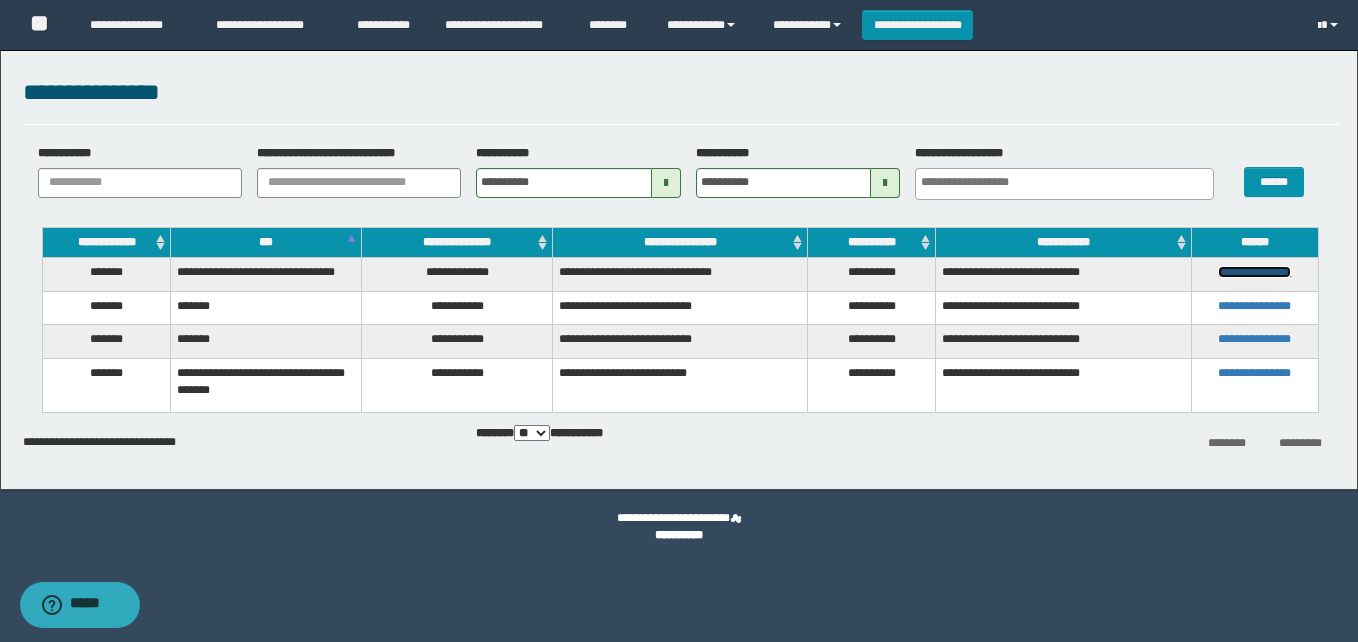 click on "**********" at bounding box center (1254, 272) 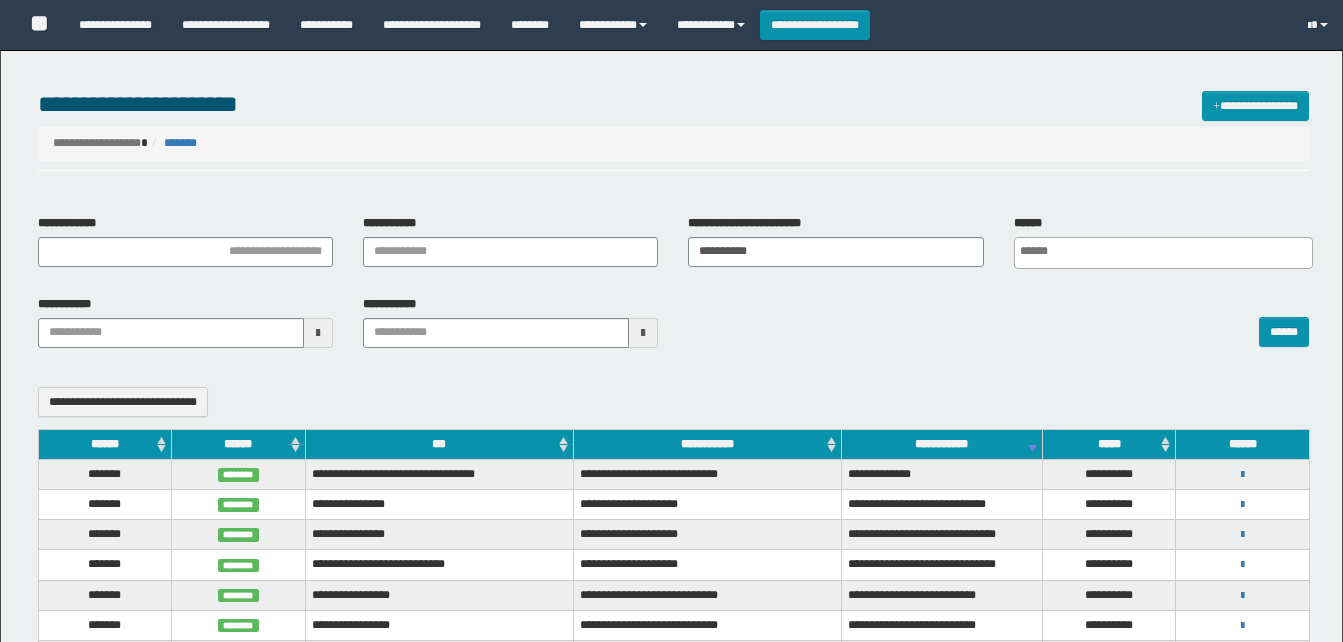 select 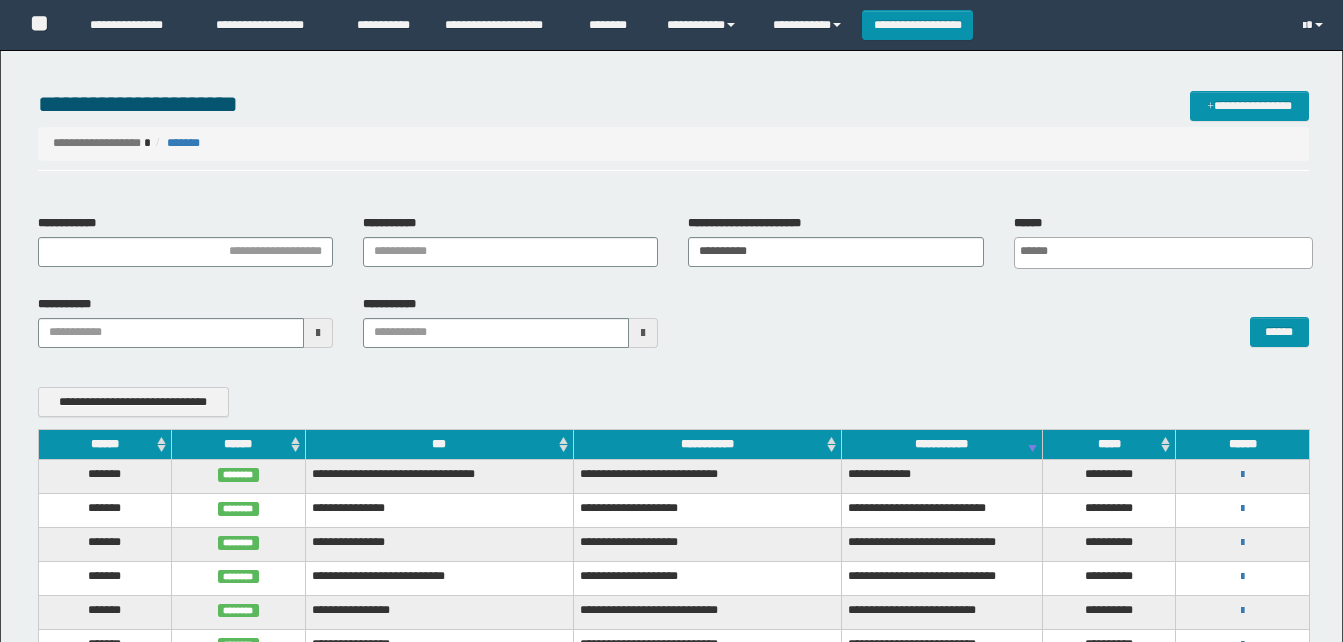 scroll, scrollTop: 0, scrollLeft: 0, axis: both 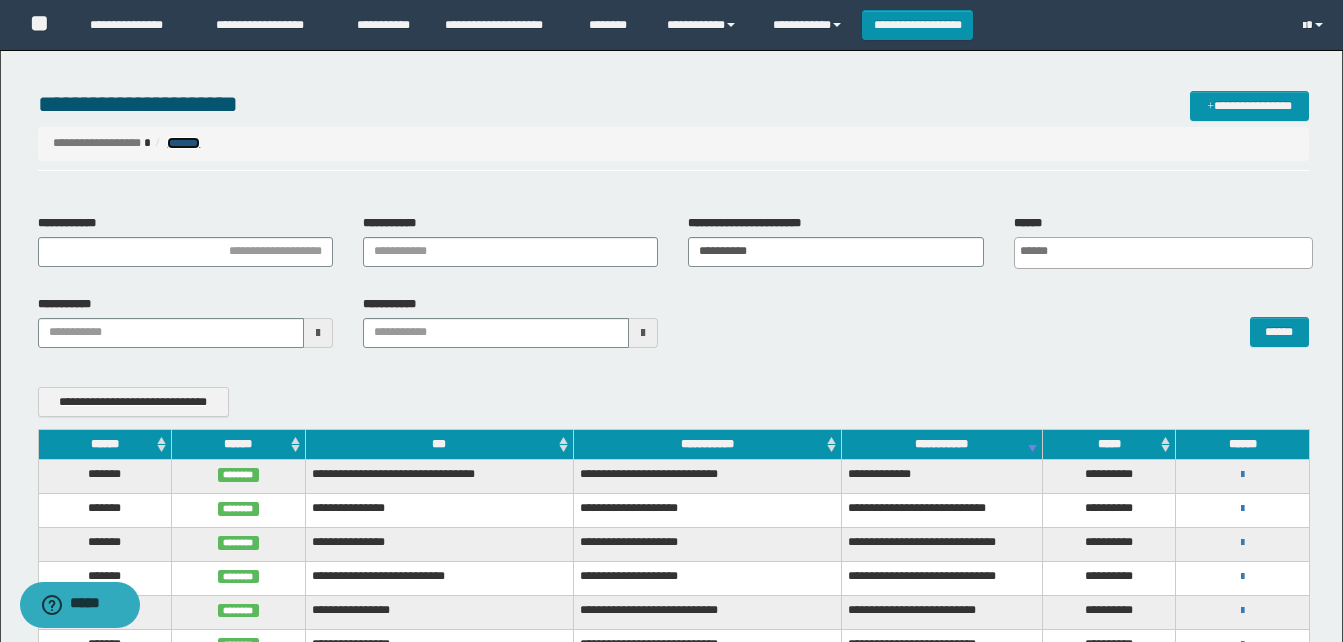 click on "*******" at bounding box center [183, 143] 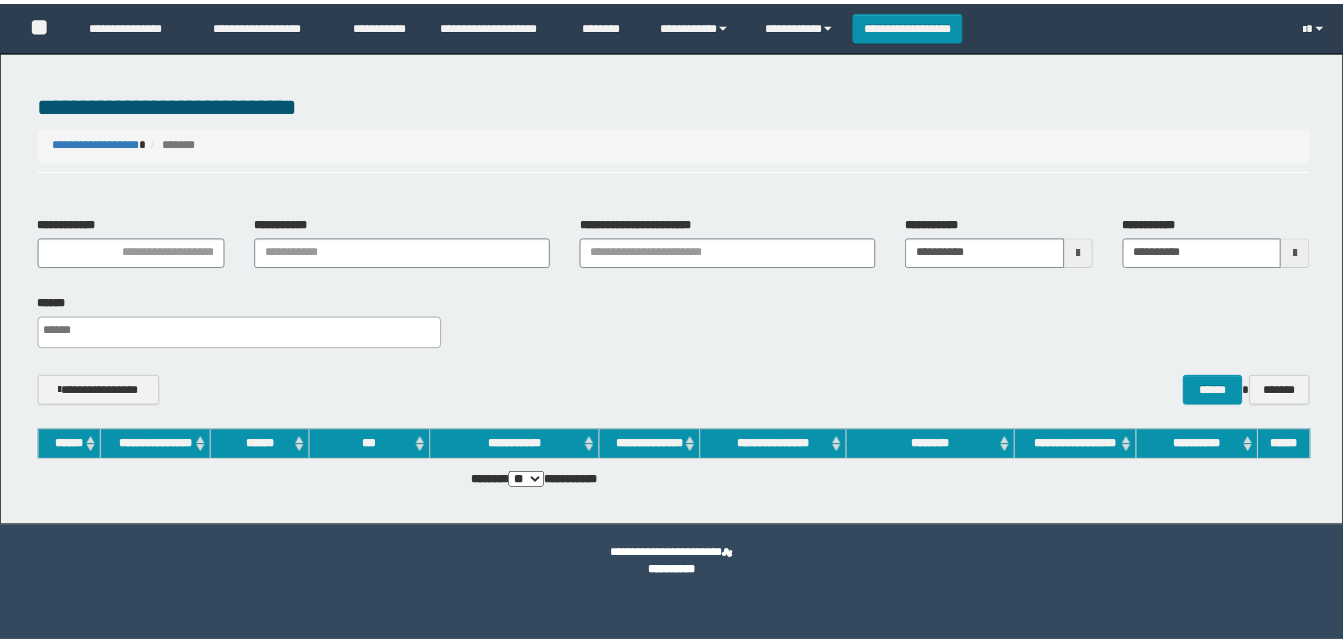 scroll, scrollTop: 0, scrollLeft: 0, axis: both 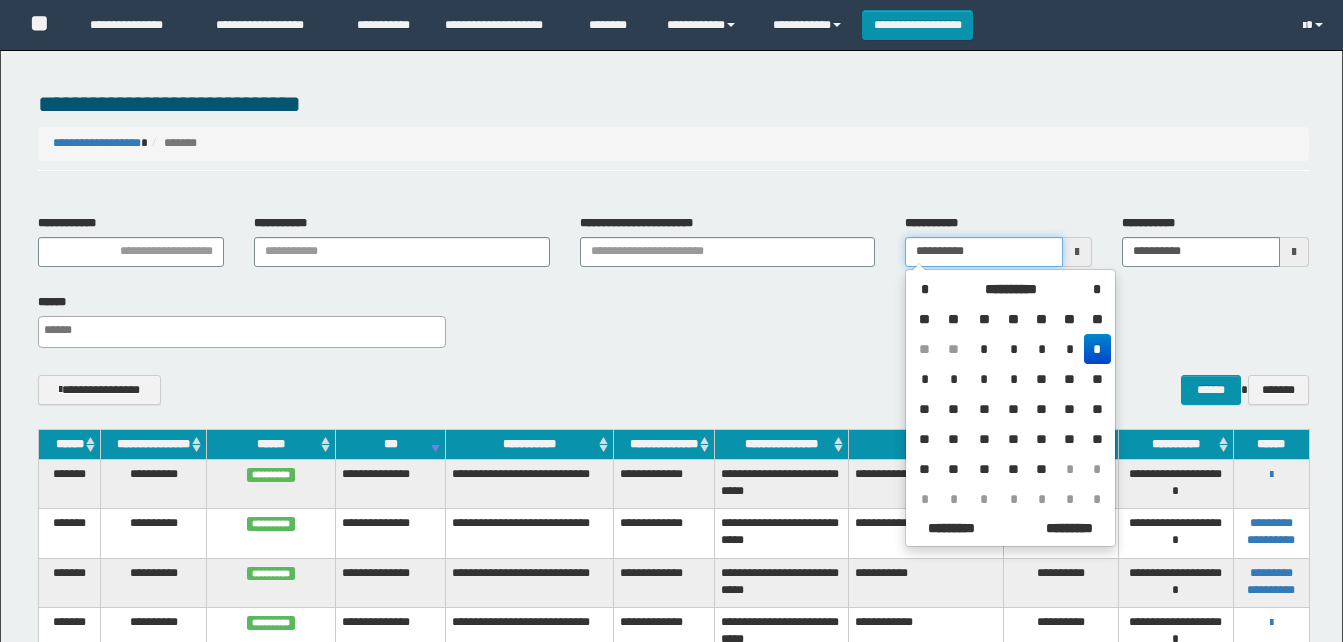click on "**********" at bounding box center [984, 252] 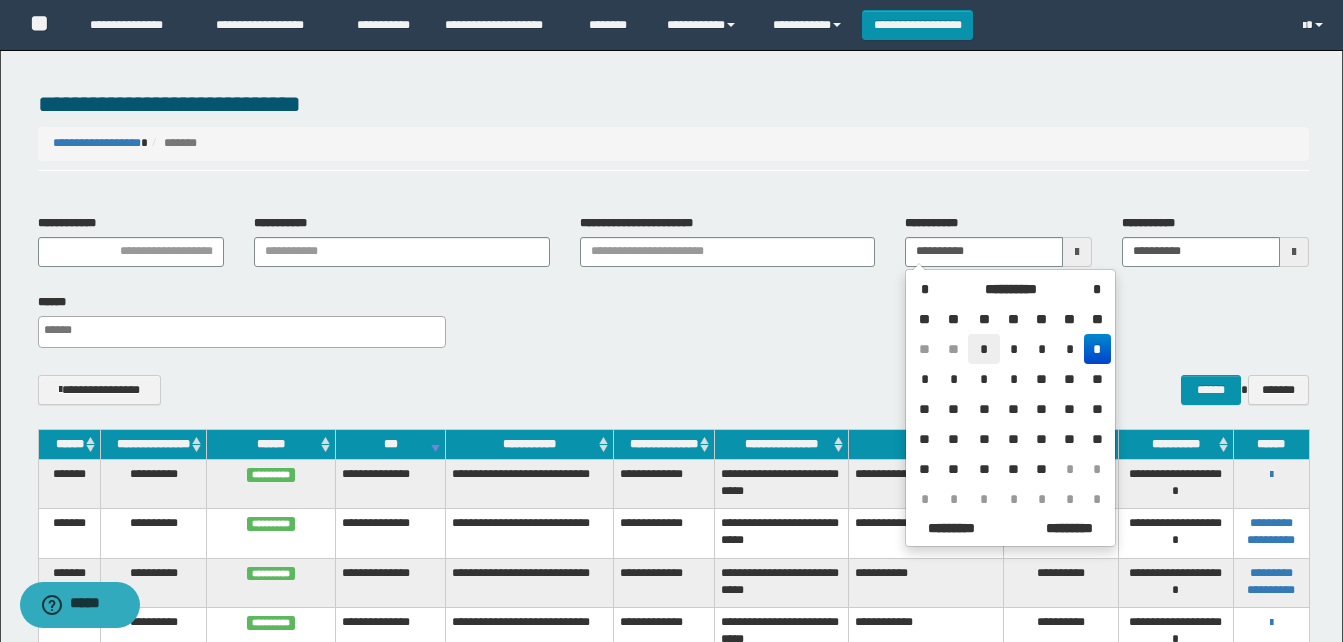 click on "*" at bounding box center [984, 349] 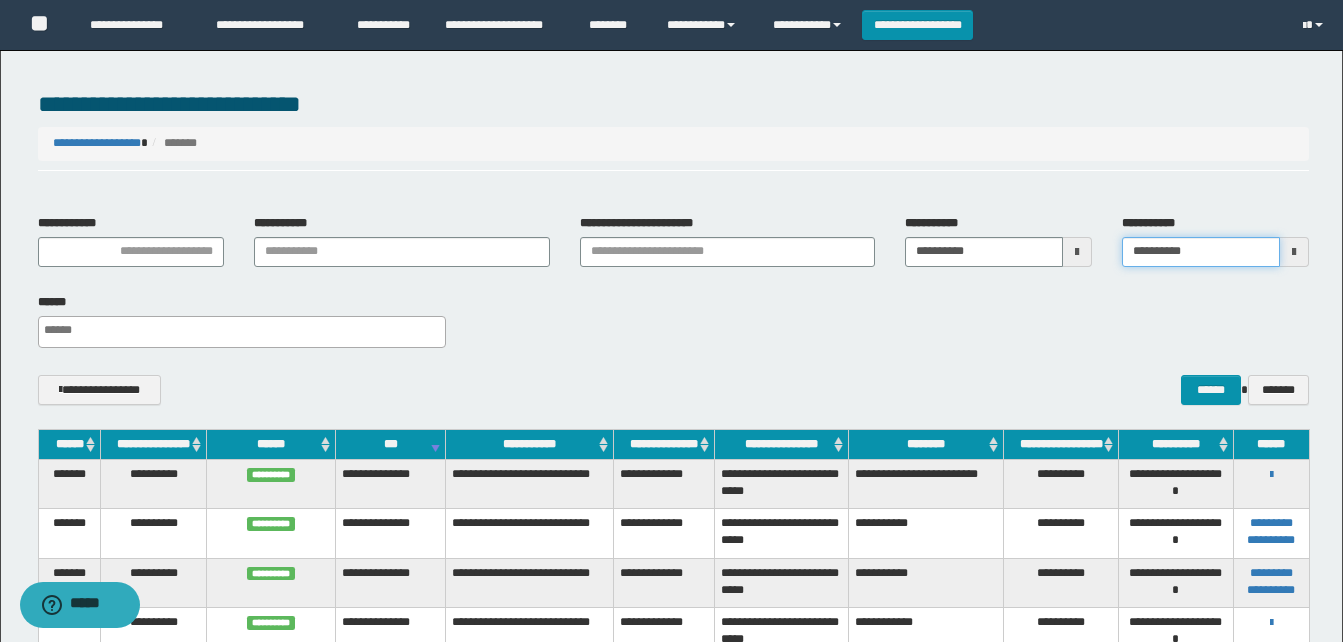 click on "**********" at bounding box center (1201, 252) 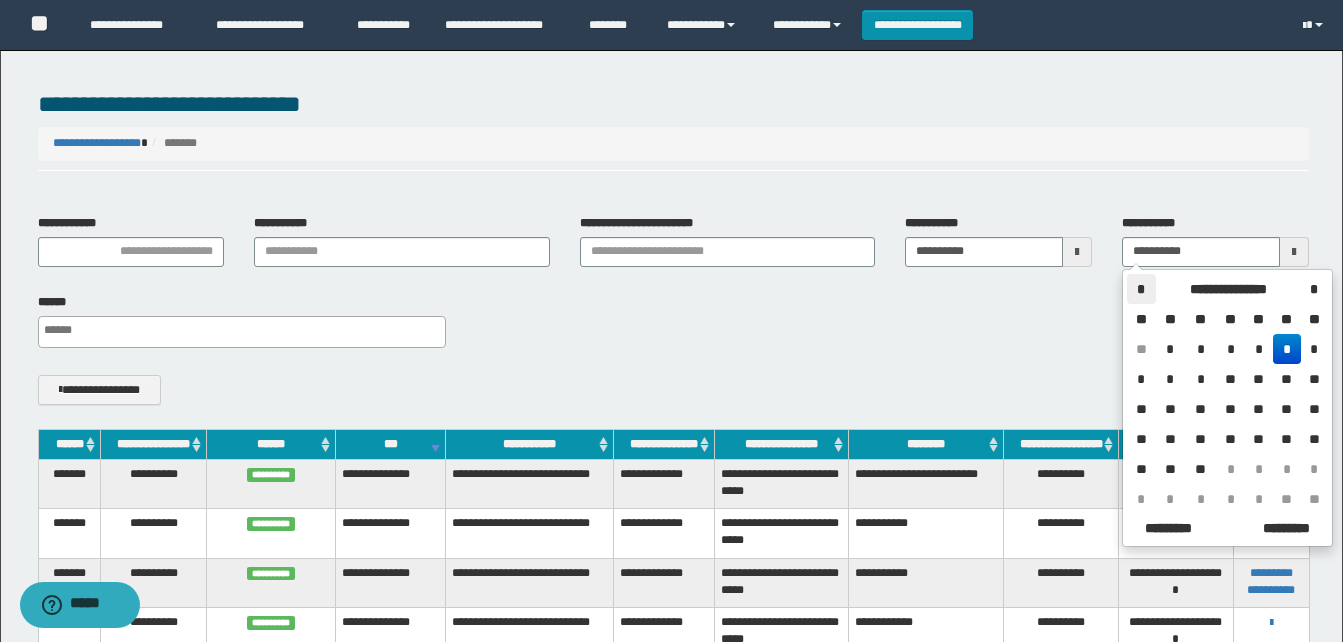 click on "*" at bounding box center [1141, 289] 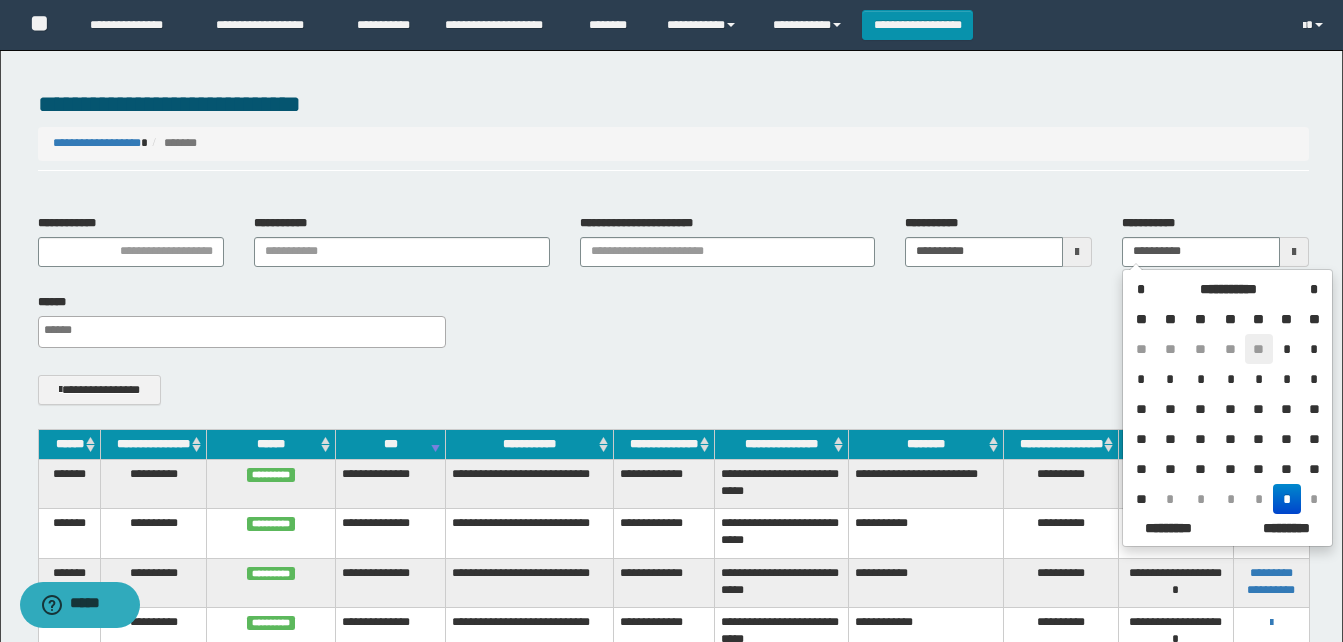 click on "**" at bounding box center (1259, 349) 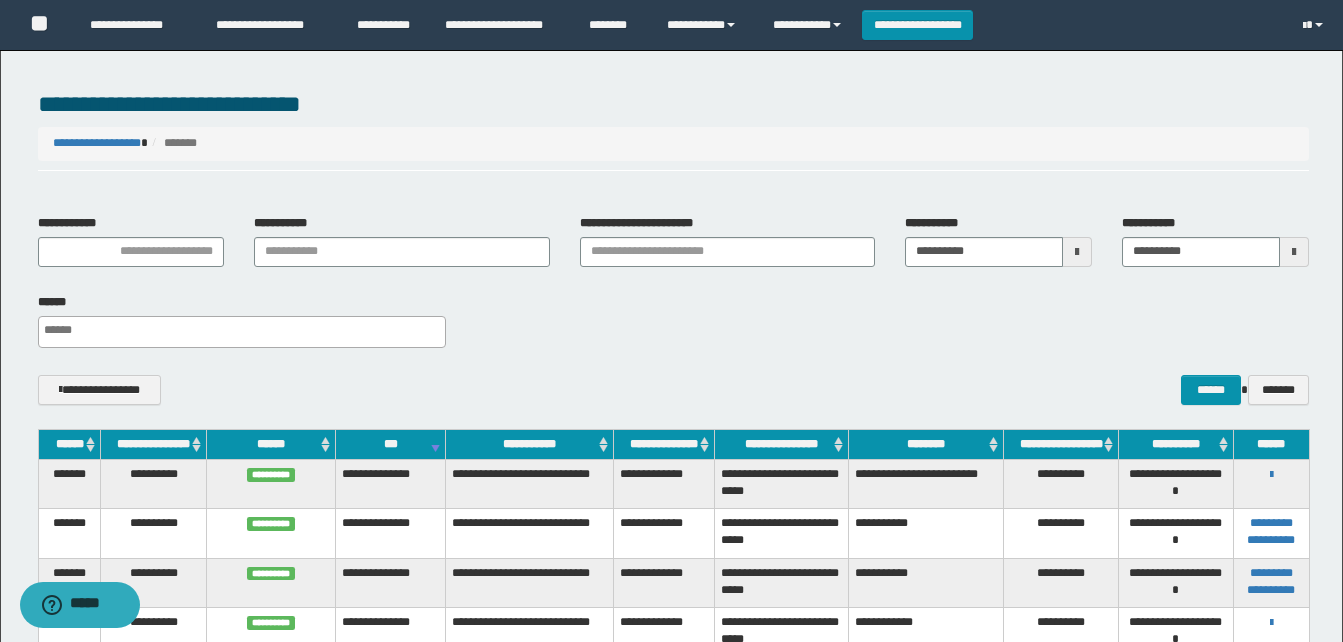 click at bounding box center (247, 330) 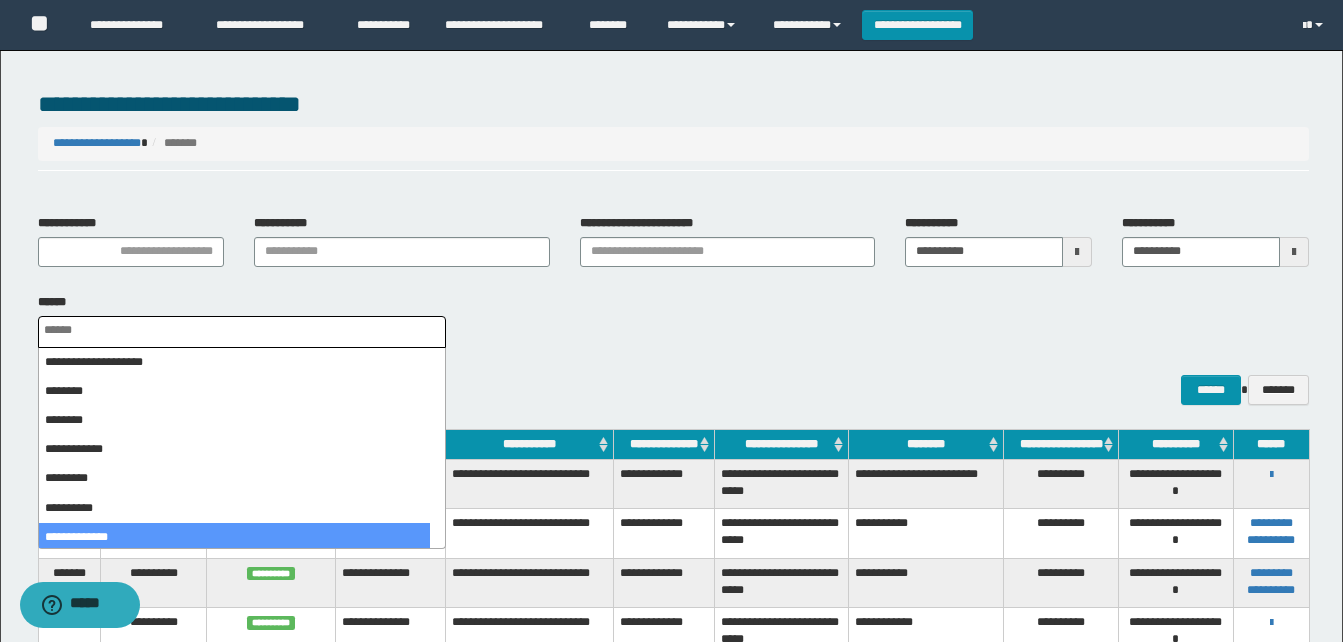 select on "*" 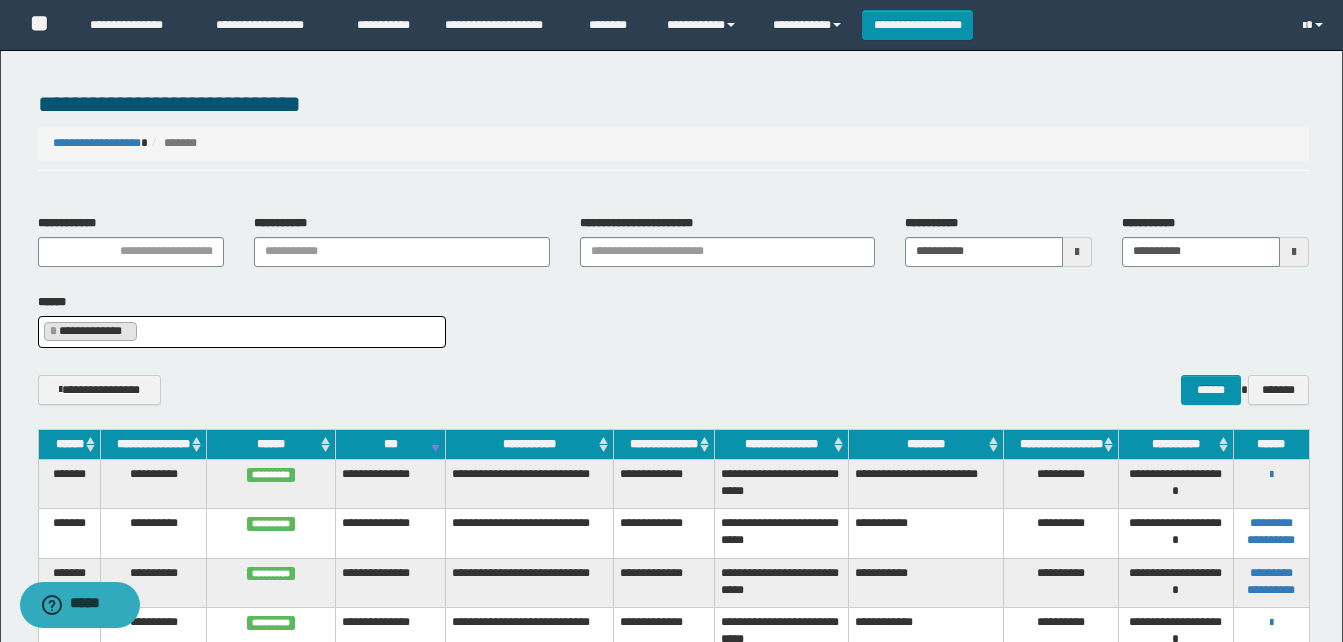 scroll, scrollTop: 90, scrollLeft: 0, axis: vertical 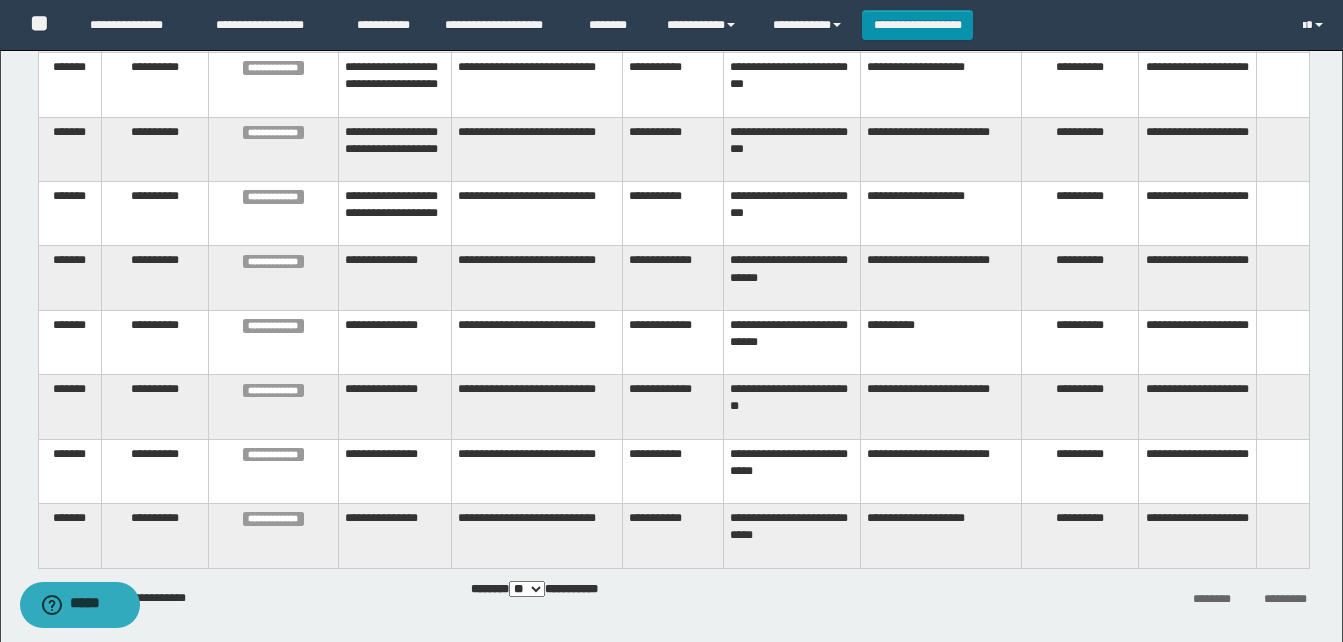 click on "**********" at bounding box center [672, 278] 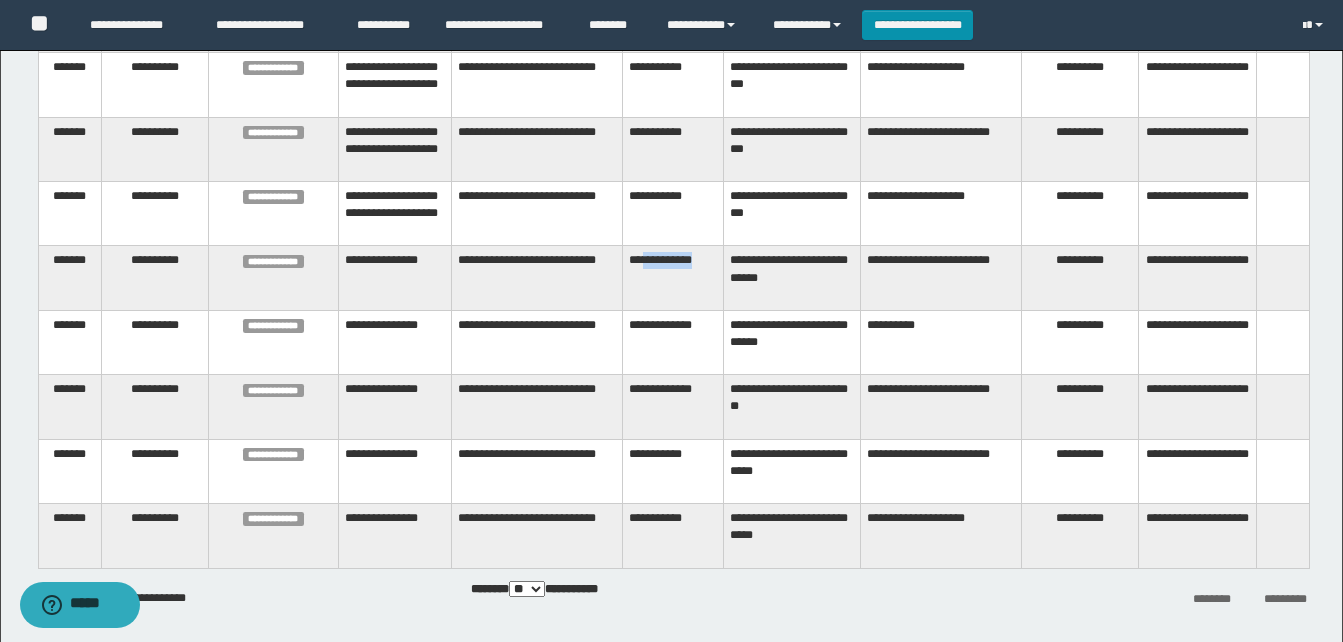 click on "**********" at bounding box center (672, 278) 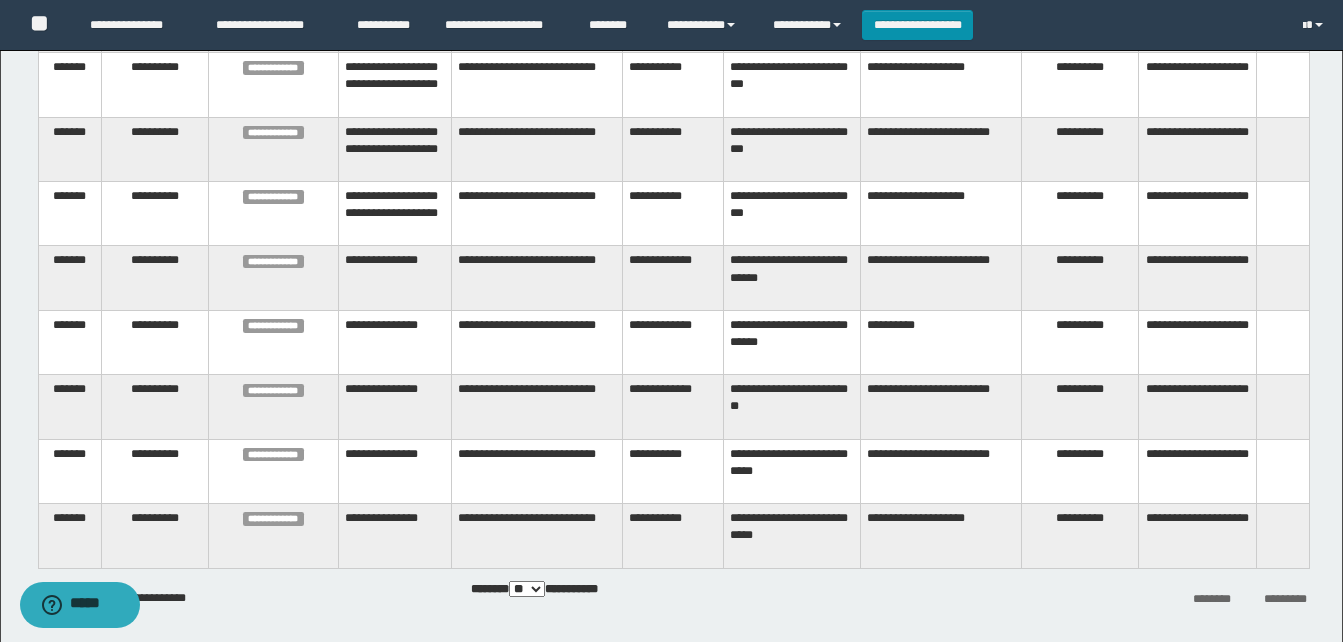 click on "**********" at bounding box center (672, 471) 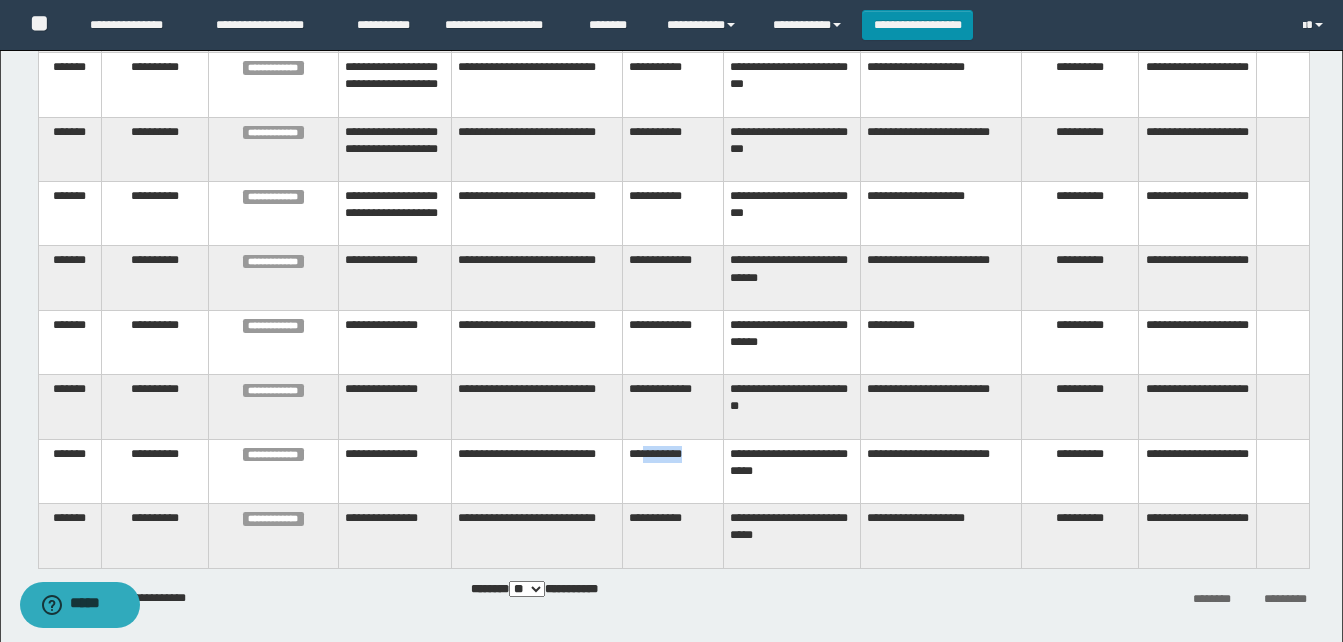 click on "**********" at bounding box center (672, 471) 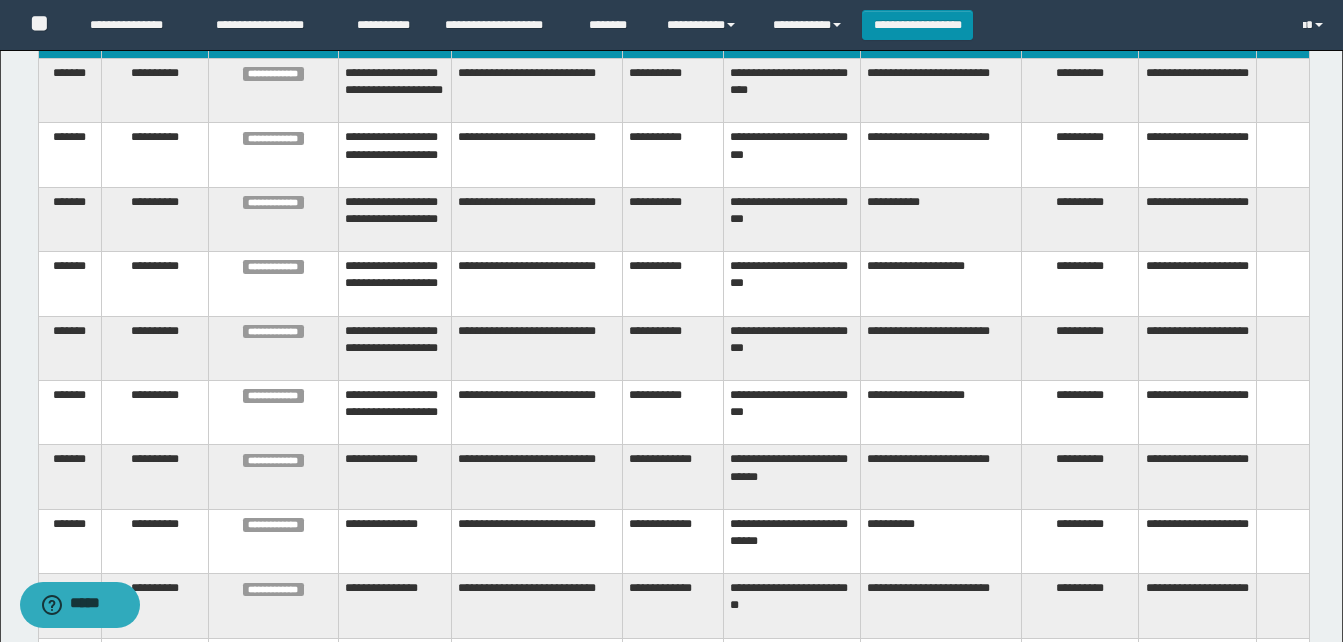 scroll, scrollTop: 400, scrollLeft: 0, axis: vertical 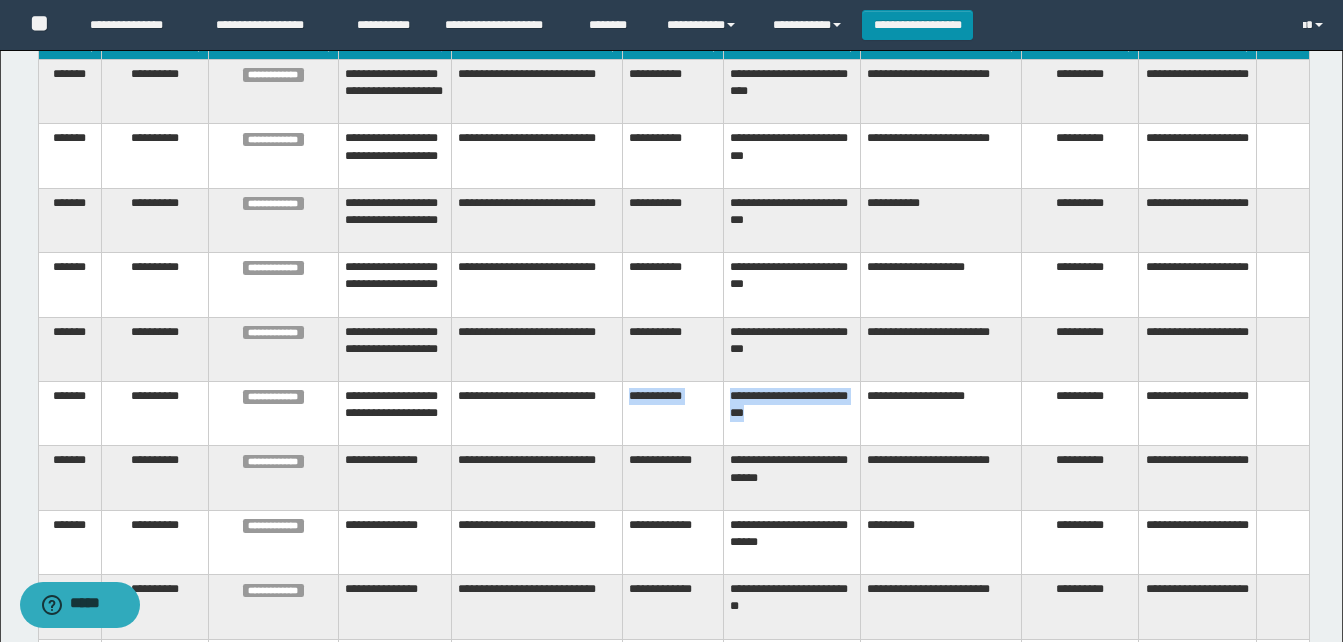drag, startPoint x: 623, startPoint y: 463, endPoint x: 784, endPoint y: 481, distance: 162.00308 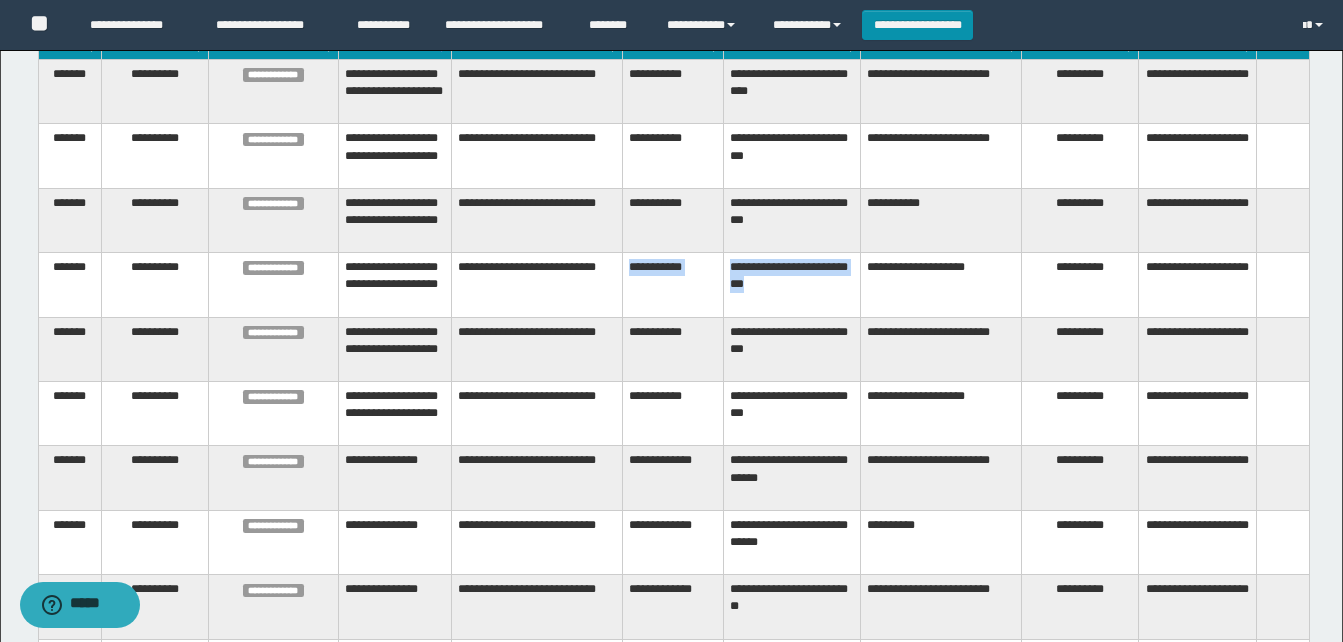 drag, startPoint x: 626, startPoint y: 305, endPoint x: 800, endPoint y: 323, distance: 174.92856 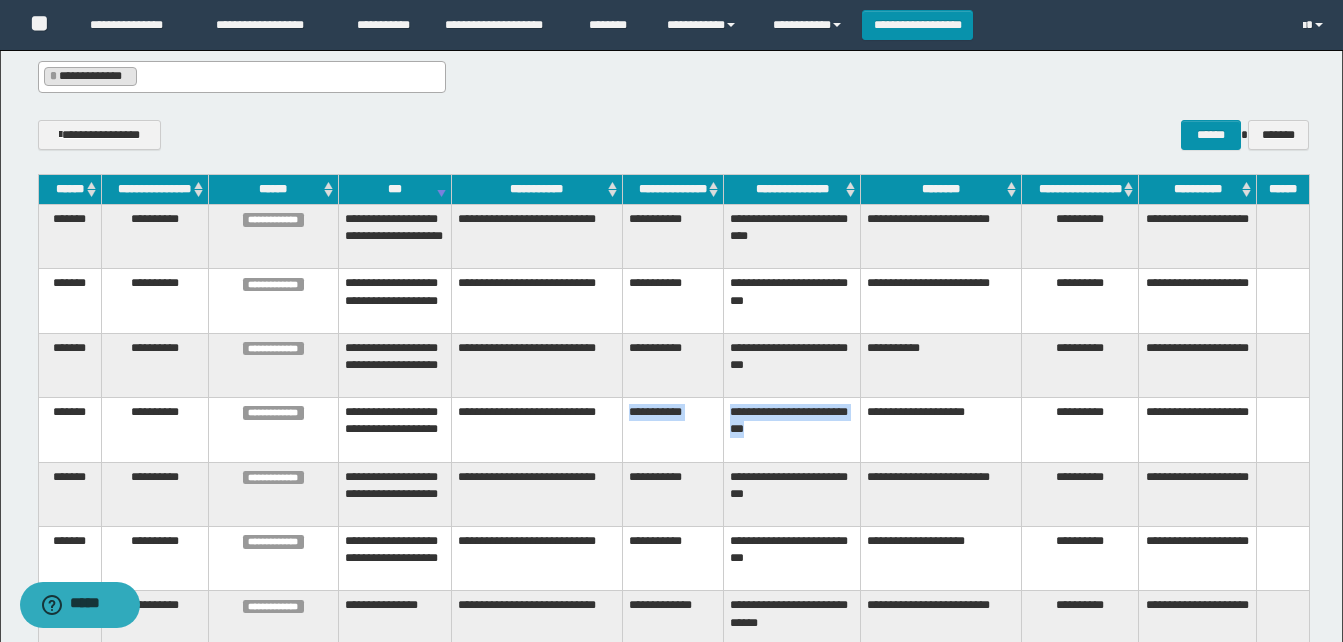 scroll, scrollTop: 300, scrollLeft: 0, axis: vertical 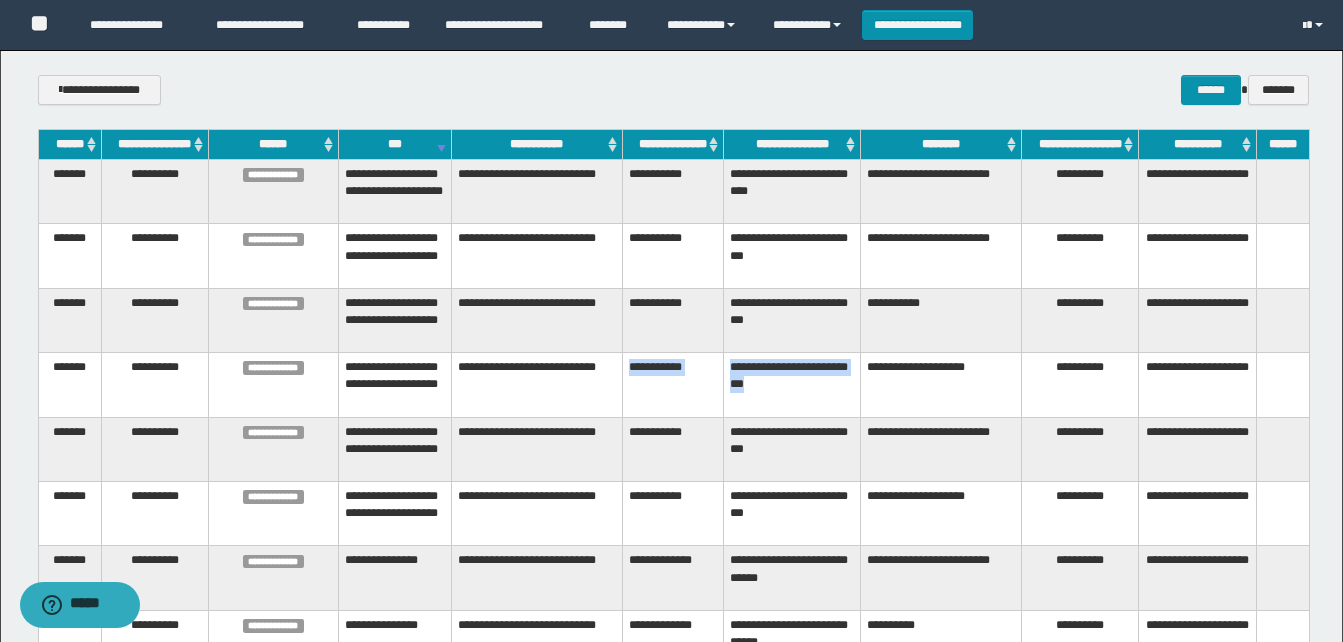 copy on "**********" 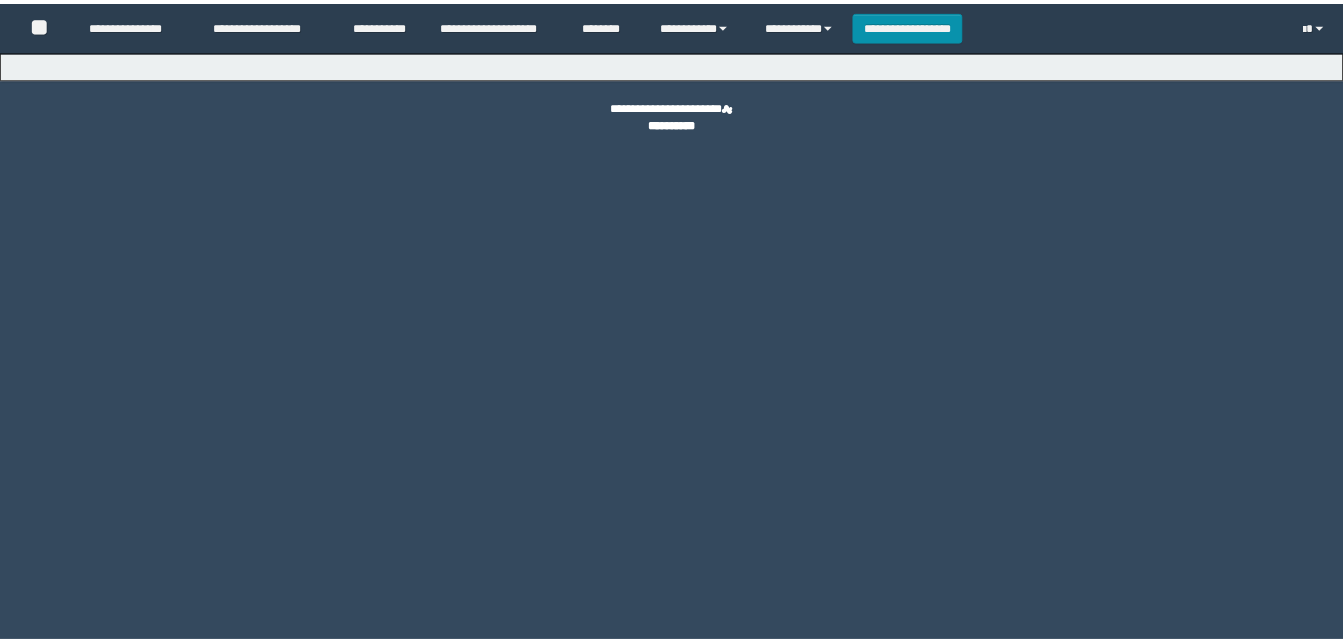 scroll, scrollTop: 0, scrollLeft: 0, axis: both 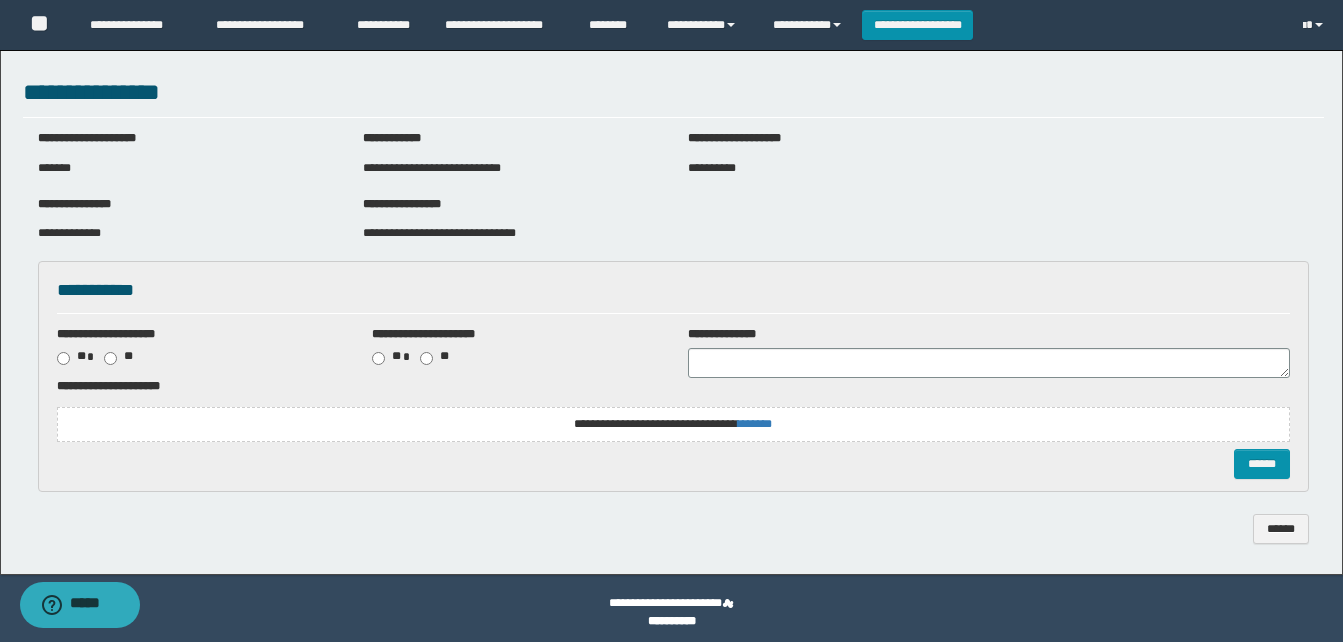 click on "**********" at bounding box center (673, 424) 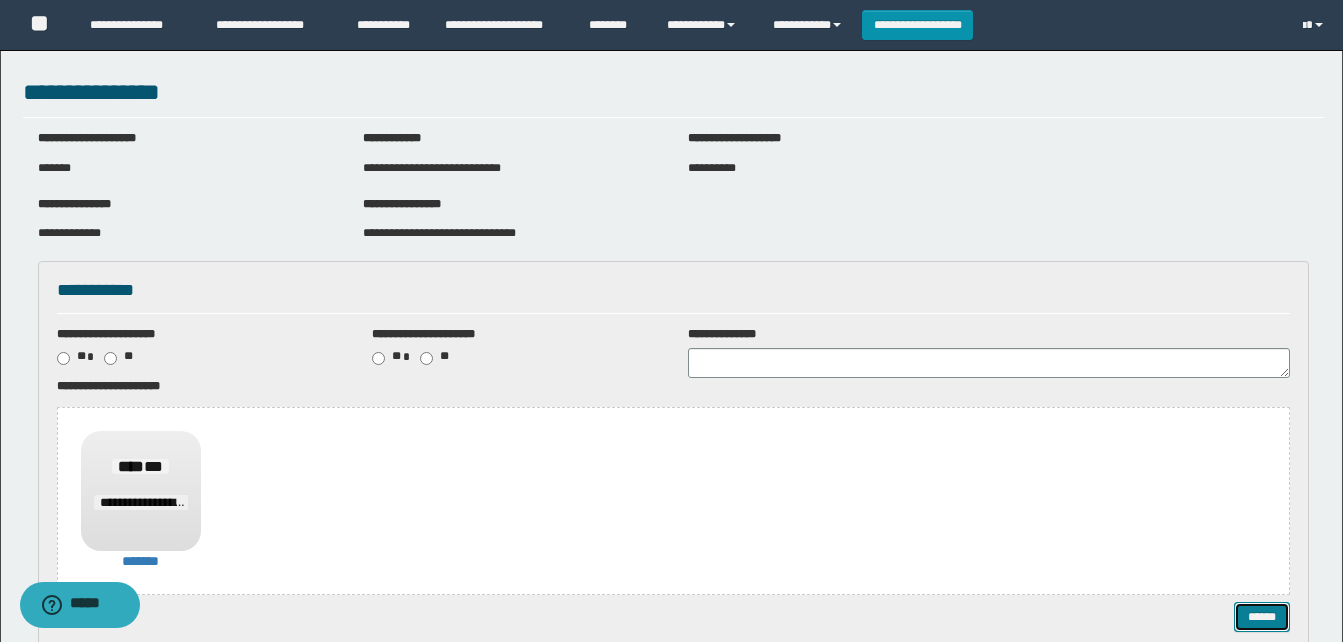 click on "******" at bounding box center (1262, 617) 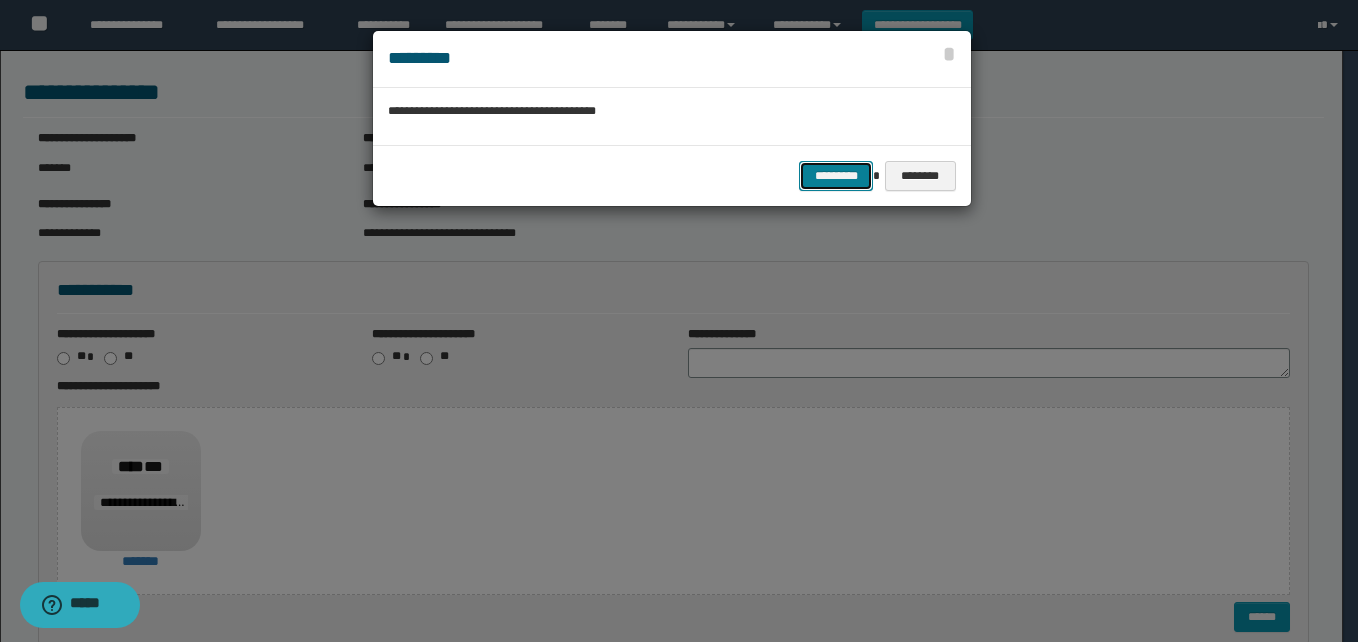click on "*********" at bounding box center [836, 176] 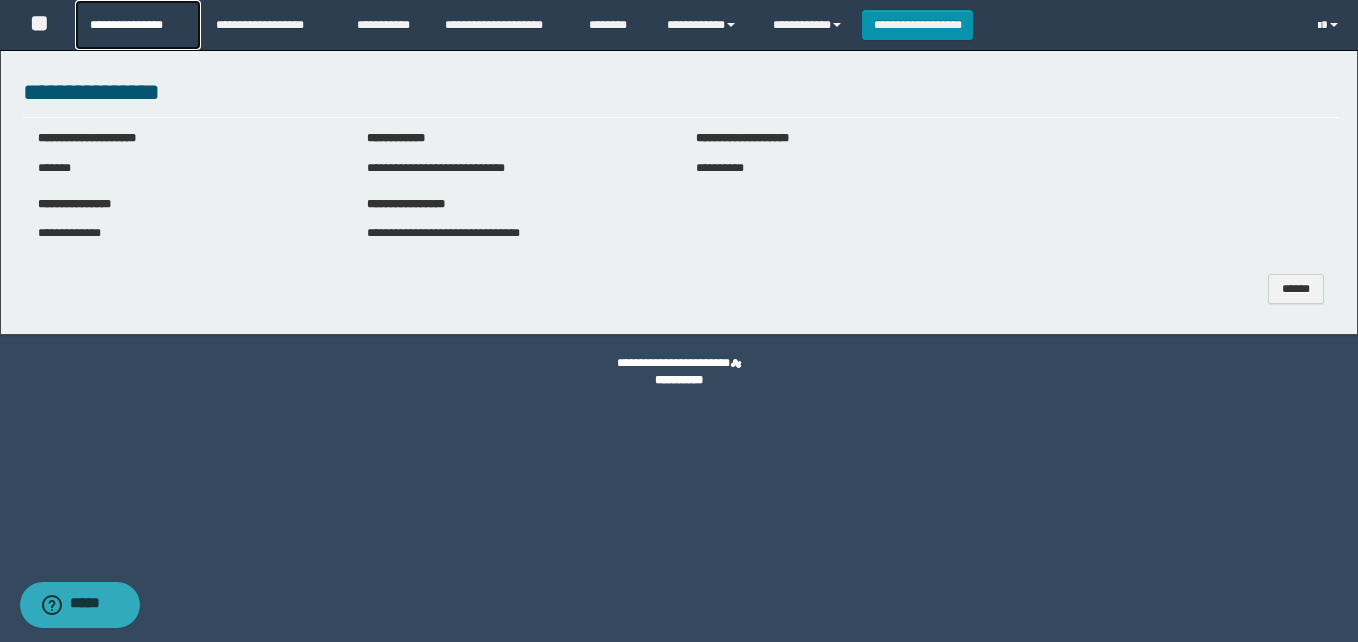 click on "**********" at bounding box center [137, 25] 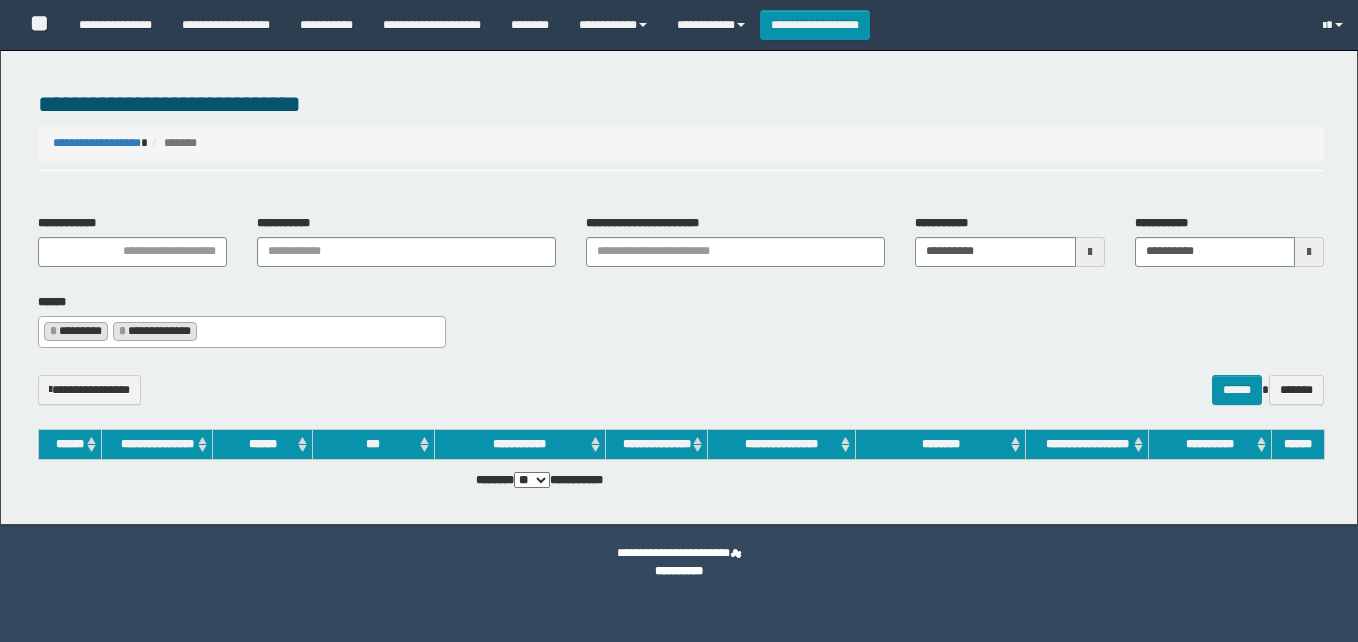 select on "*" 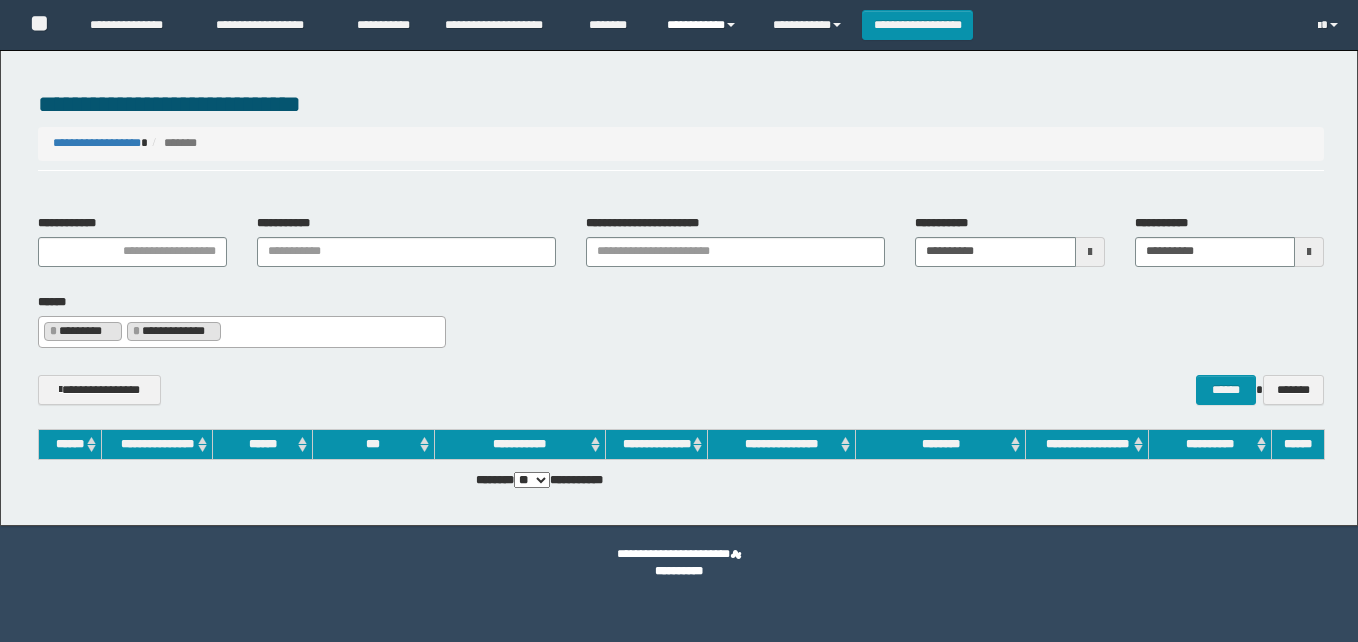 scroll, scrollTop: 0, scrollLeft: 0, axis: both 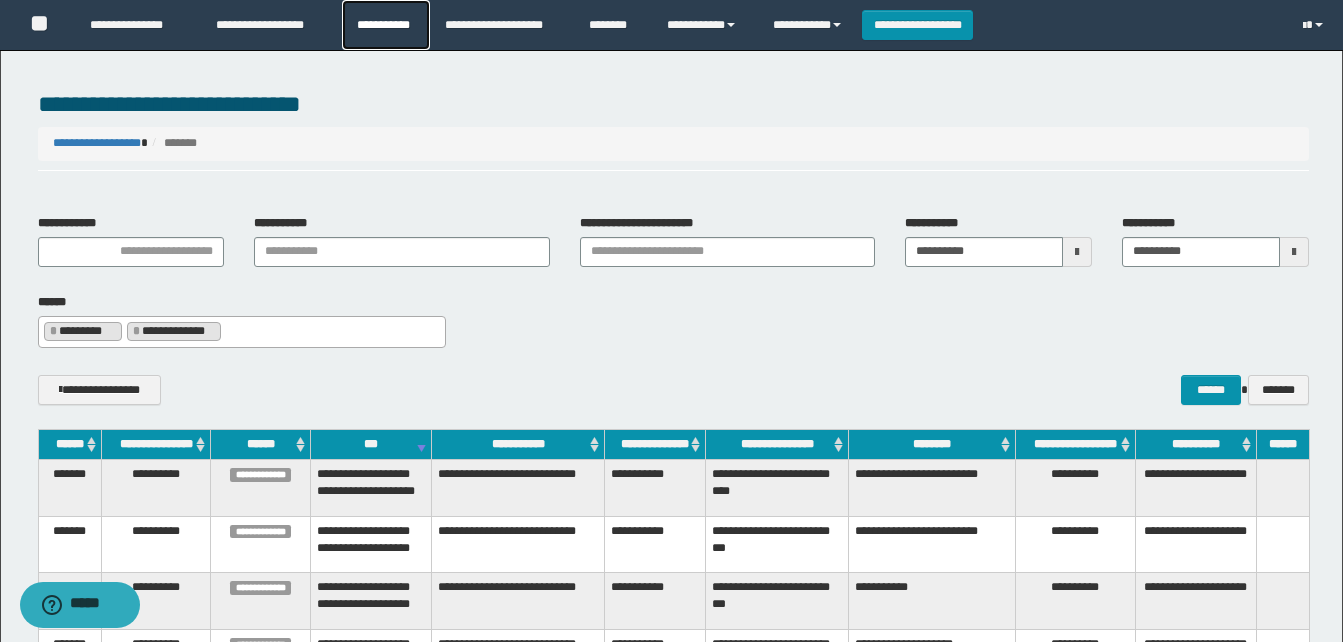 click on "**********" at bounding box center (386, 25) 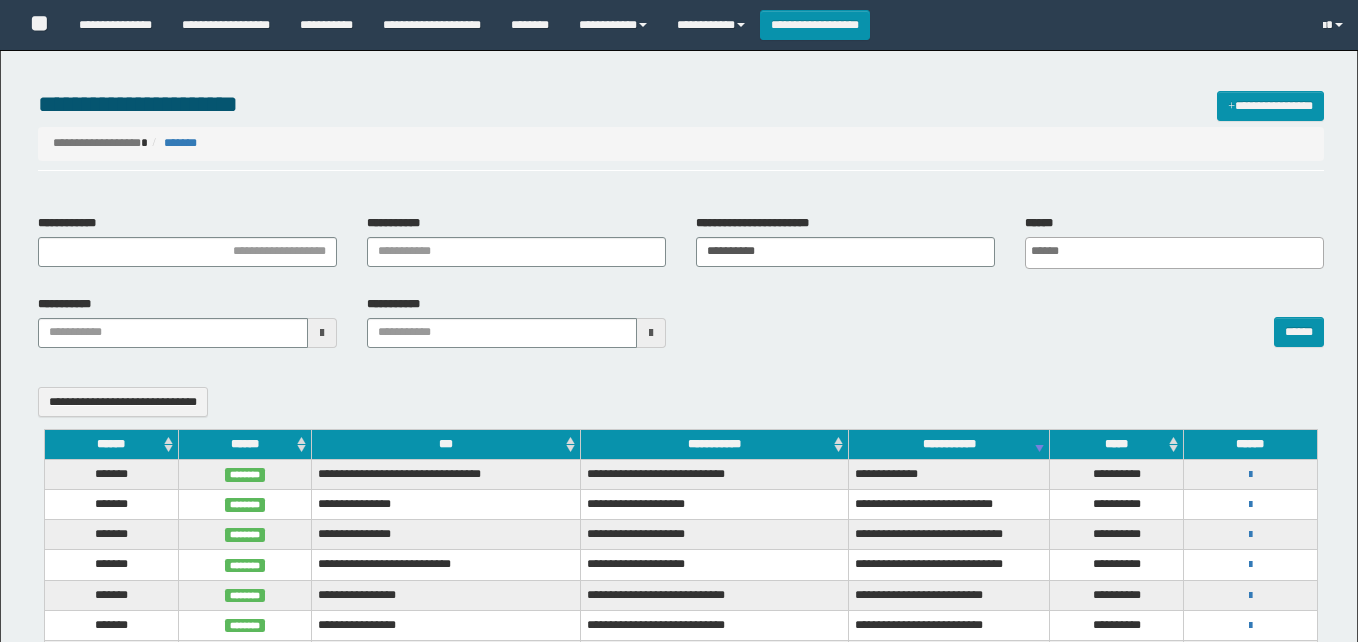 select 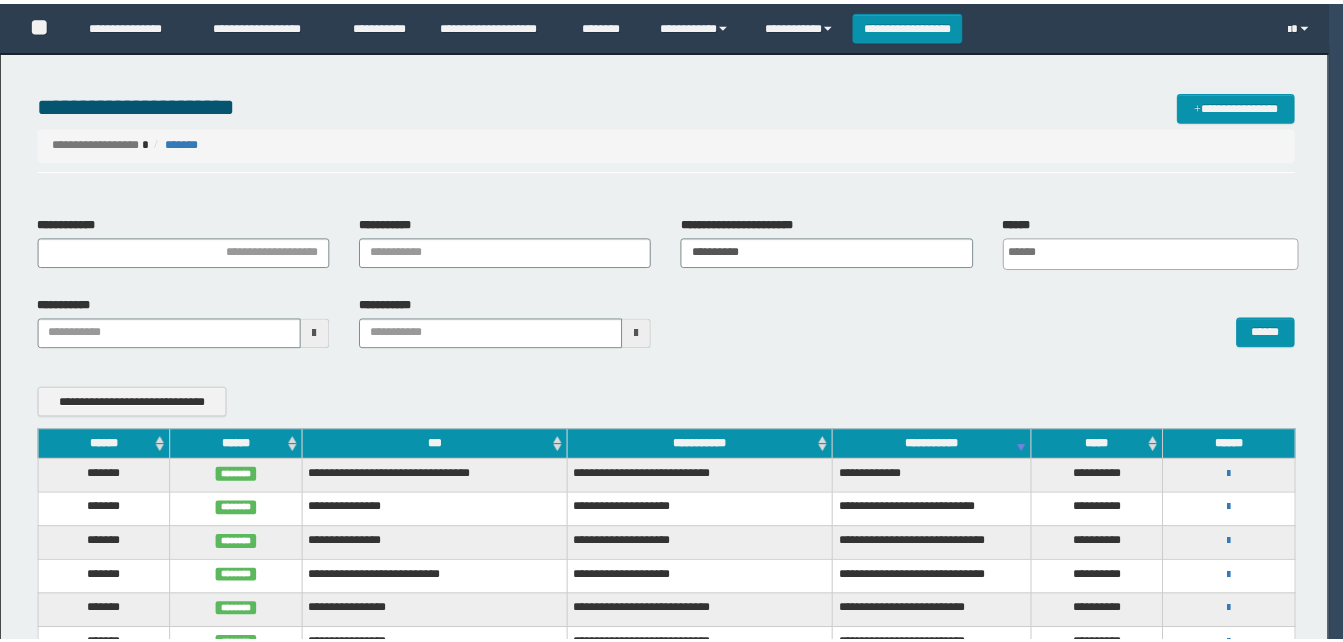 scroll, scrollTop: 0, scrollLeft: 0, axis: both 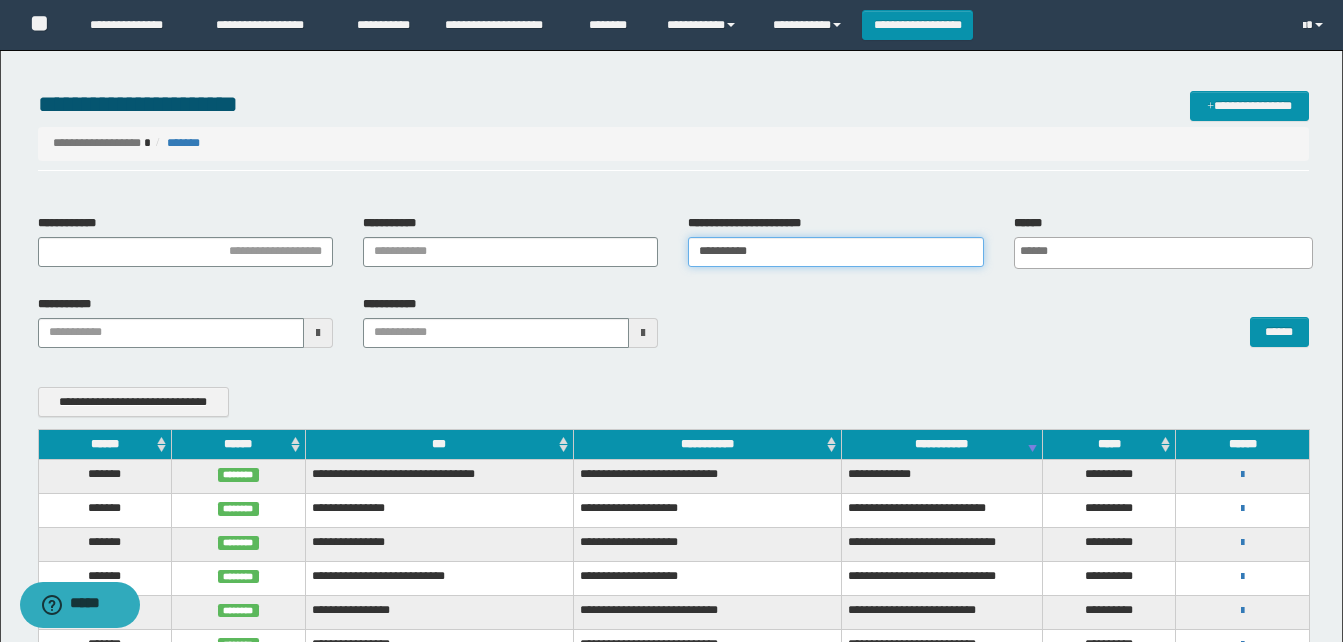 click on "**********" at bounding box center [835, 252] 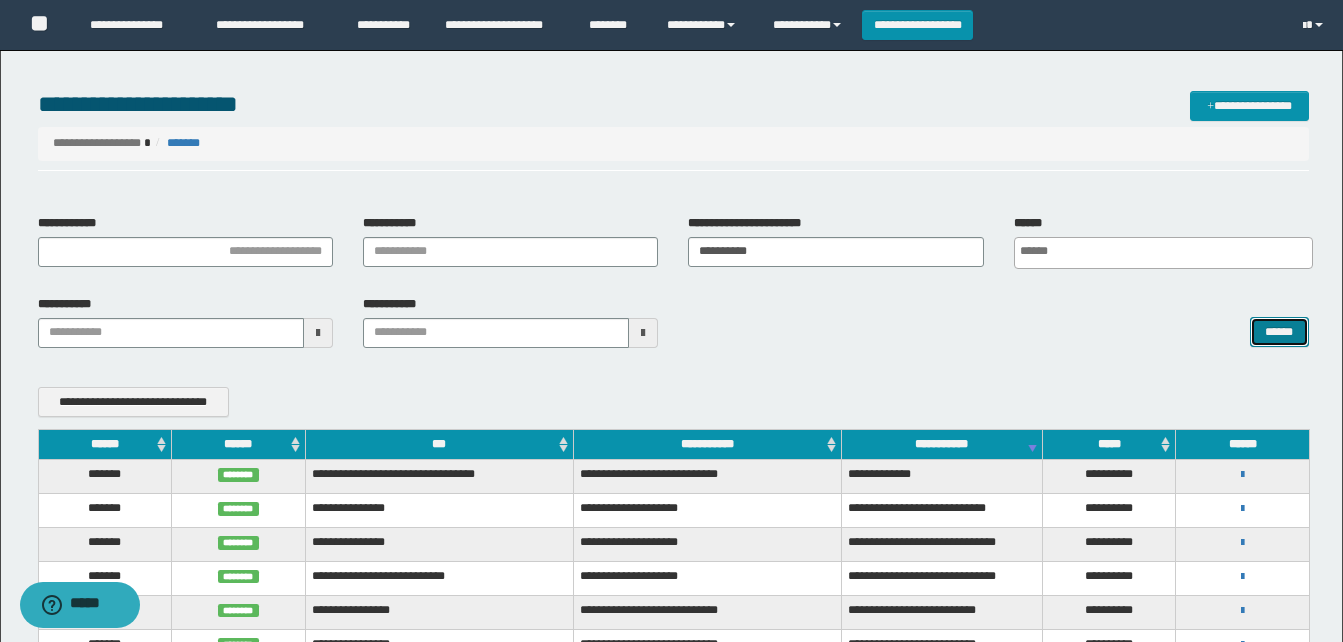 click on "******" at bounding box center [1279, 332] 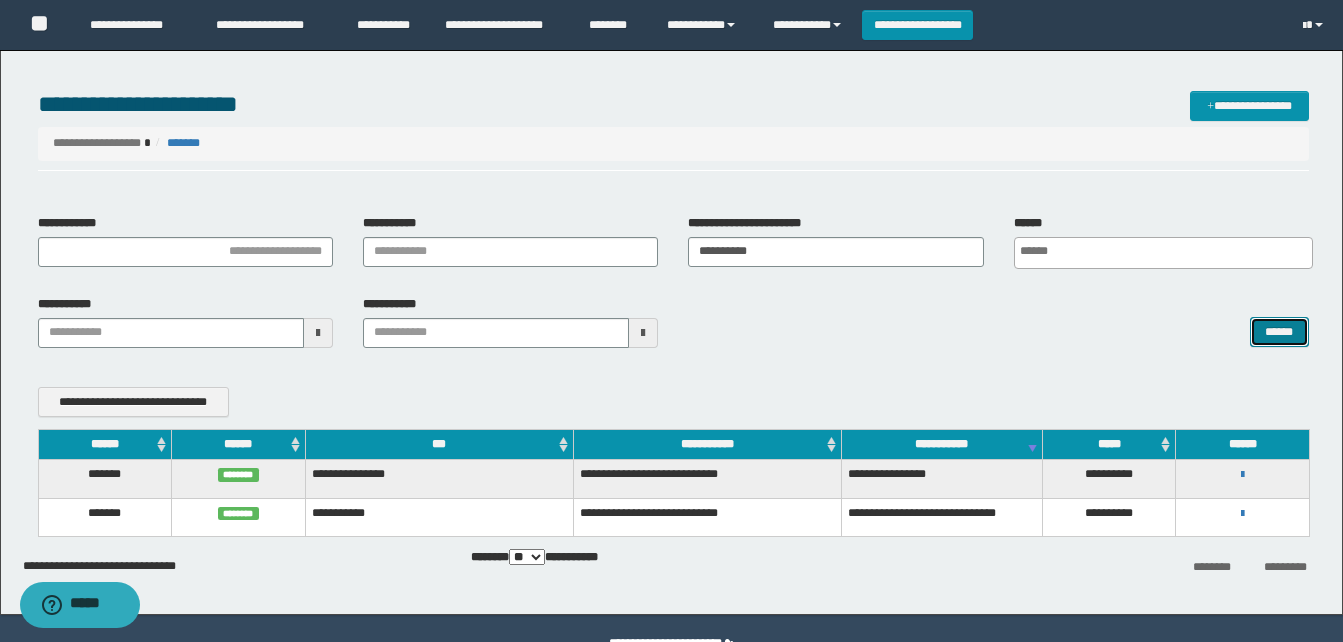 scroll, scrollTop: 47, scrollLeft: 0, axis: vertical 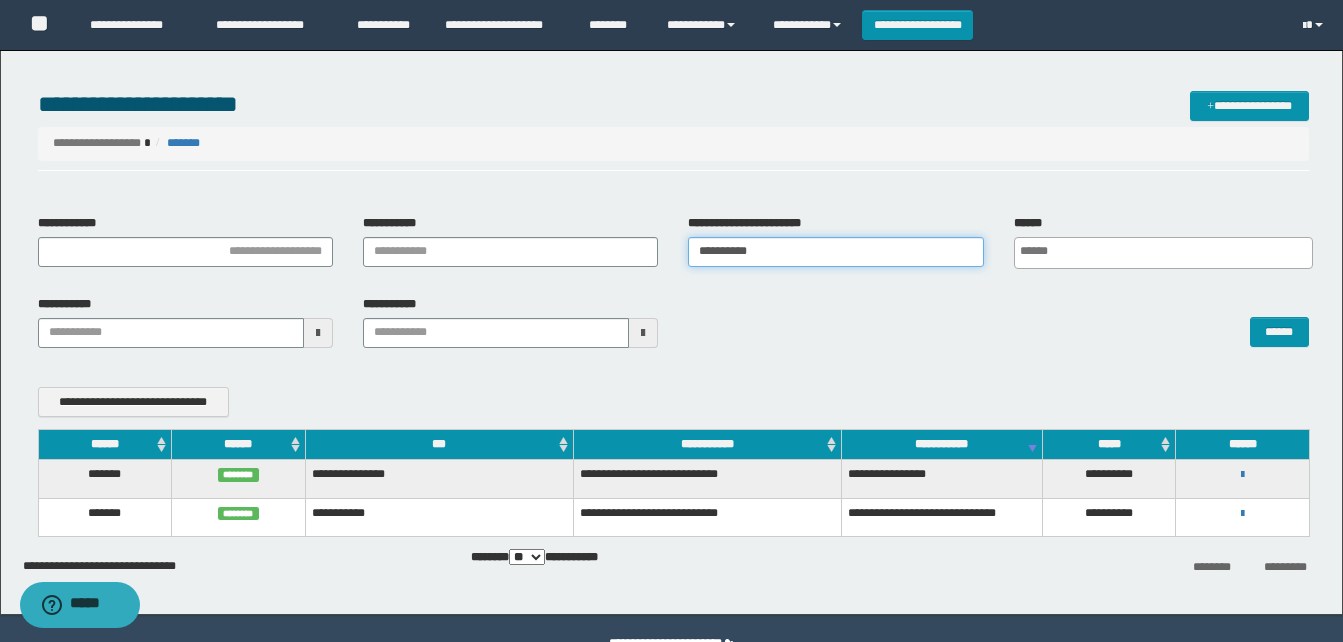 click on "**********" at bounding box center (835, 252) 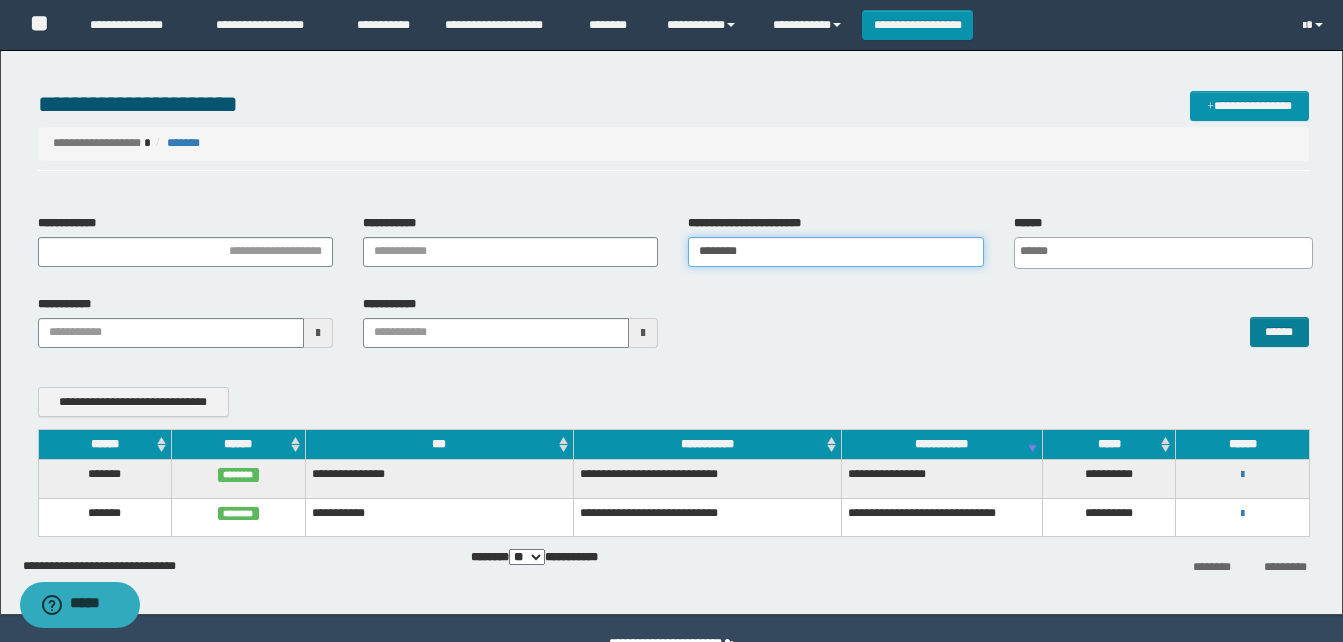 type on "********" 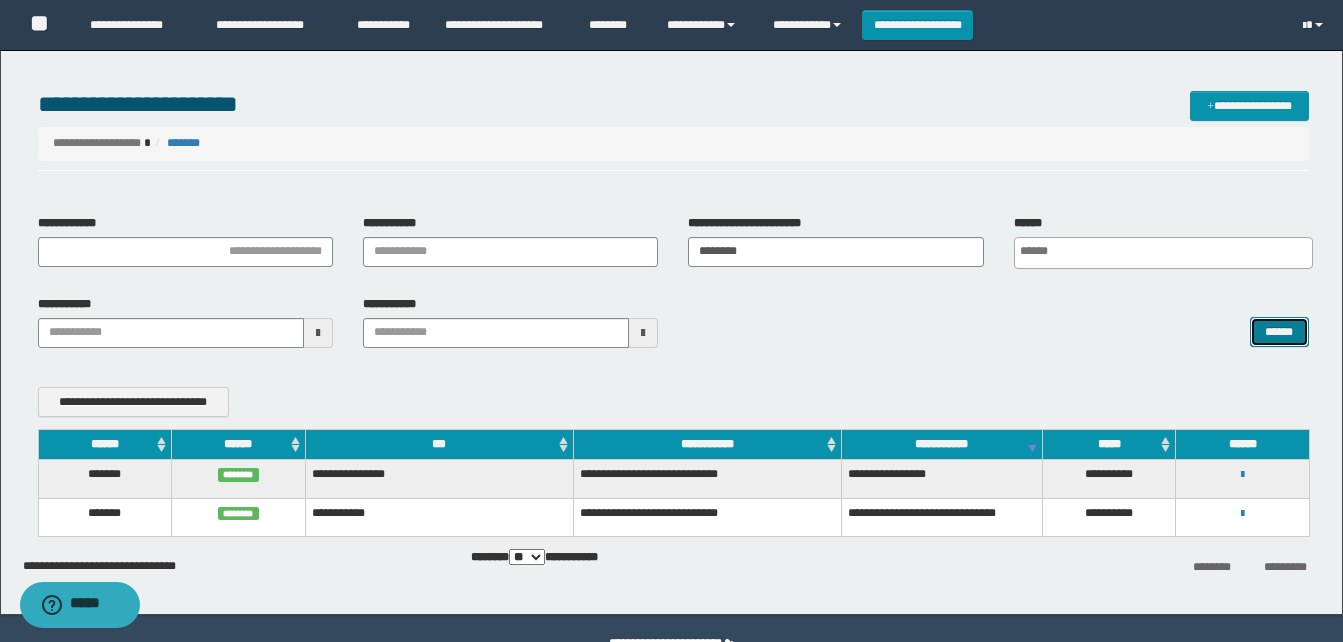 click on "******" at bounding box center (1279, 332) 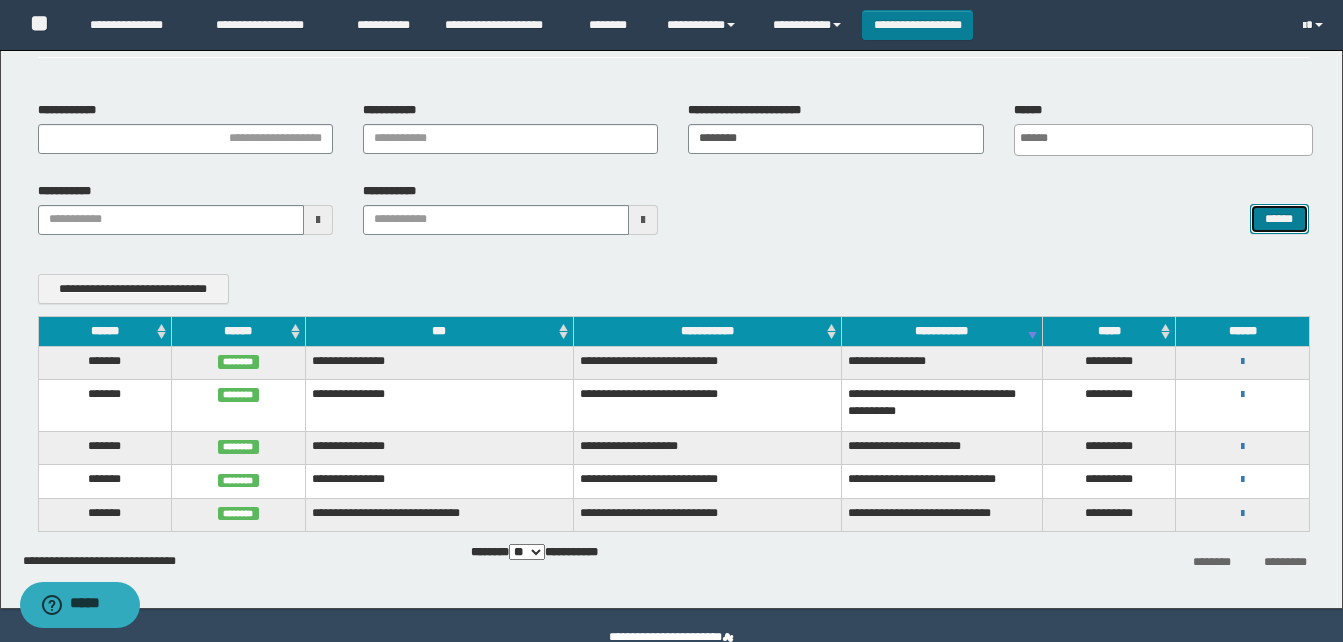 scroll, scrollTop: 154, scrollLeft: 0, axis: vertical 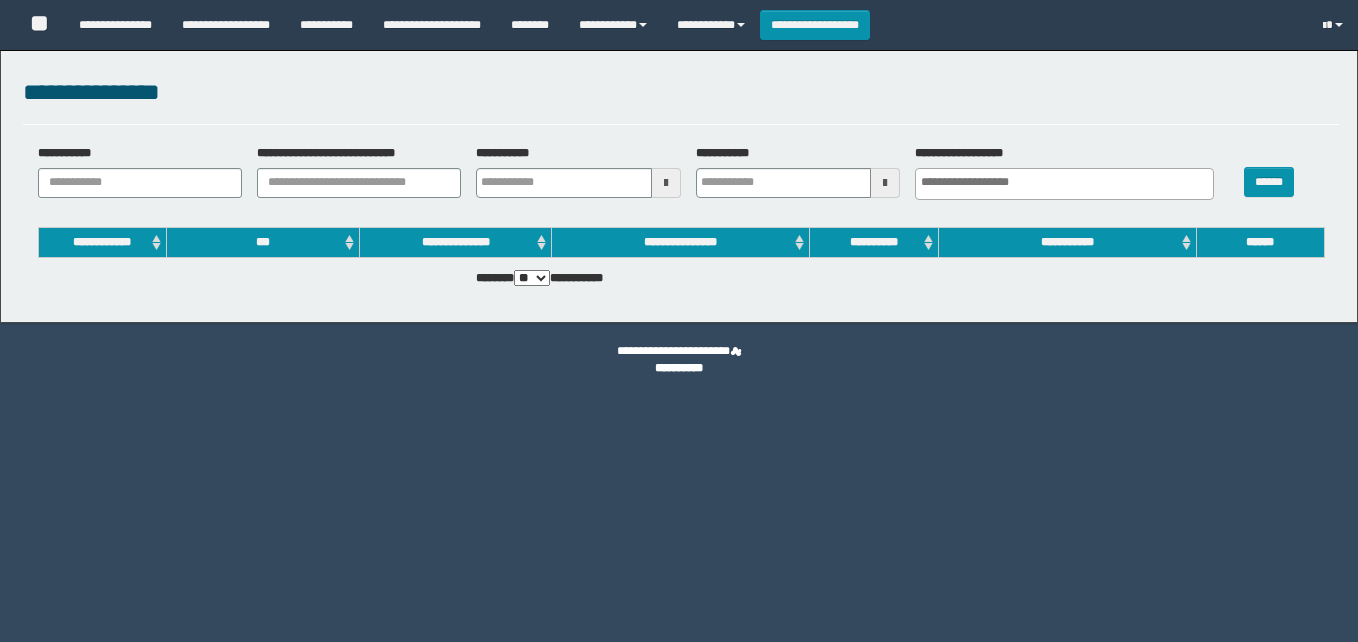 select 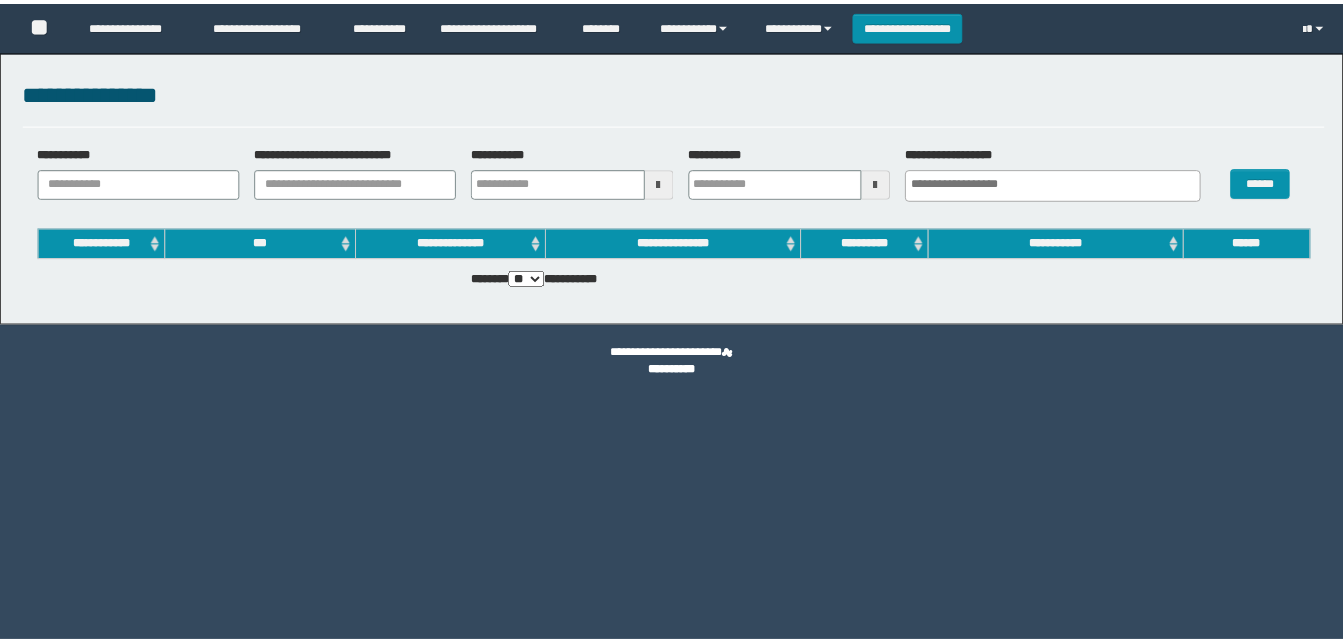 scroll, scrollTop: 0, scrollLeft: 0, axis: both 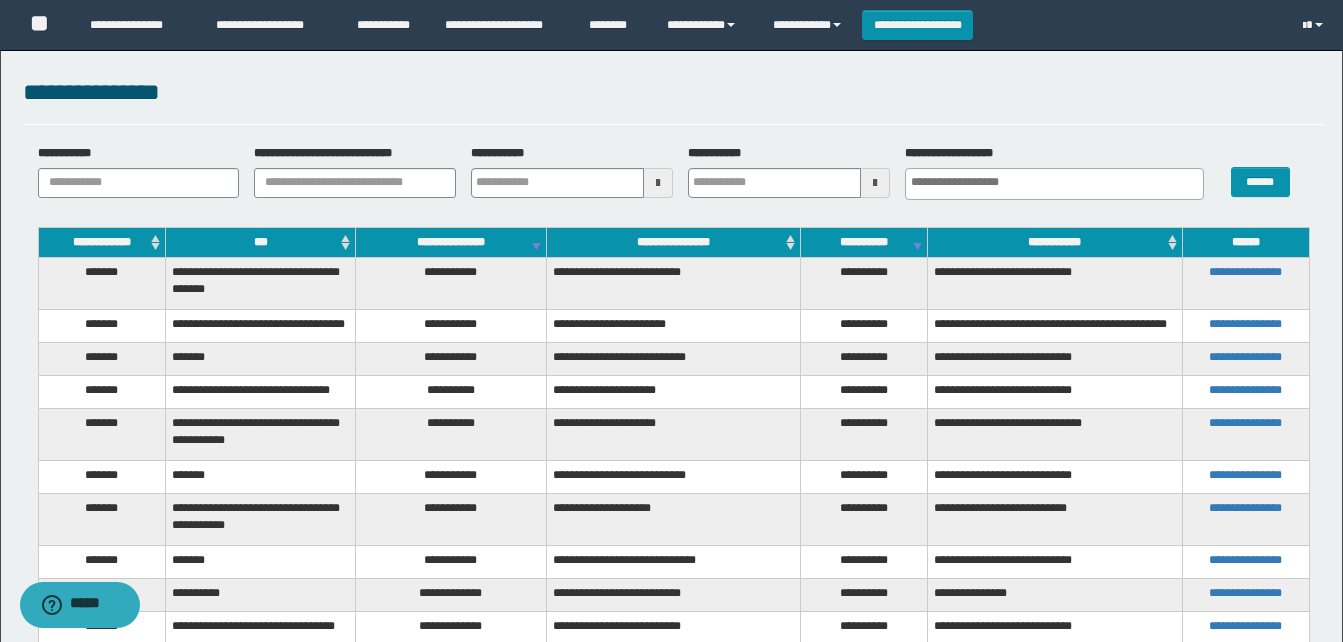 click on "***" at bounding box center (260, 242) 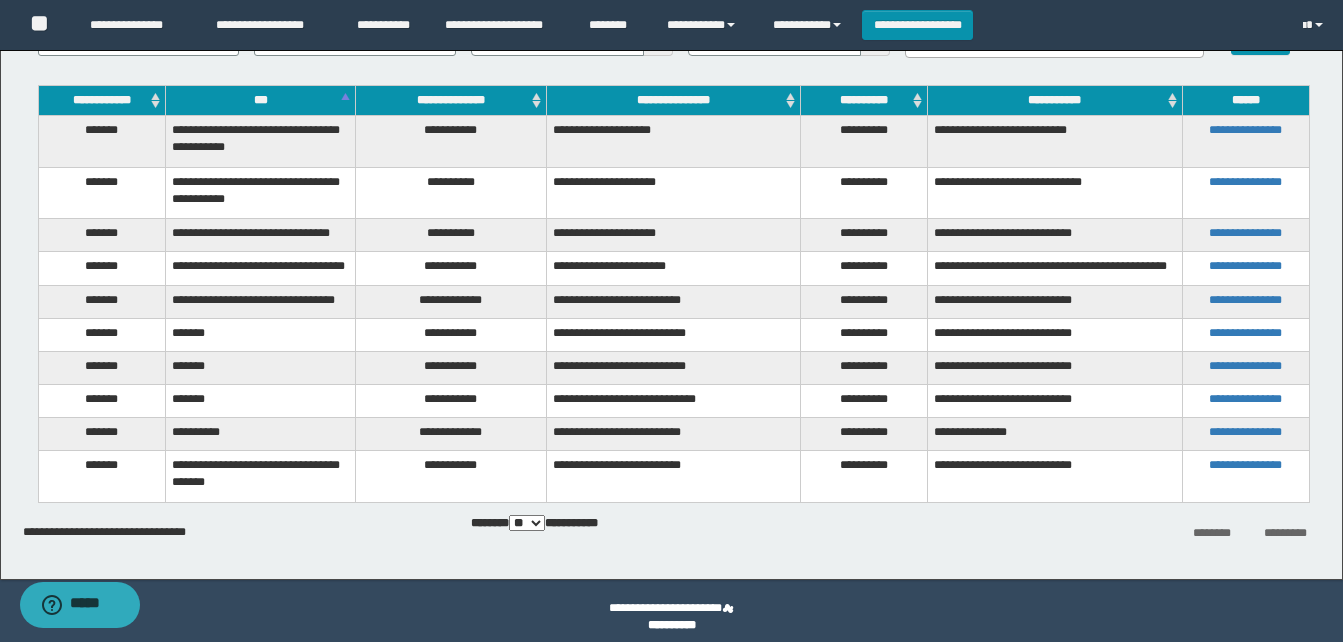scroll, scrollTop: 154, scrollLeft: 0, axis: vertical 